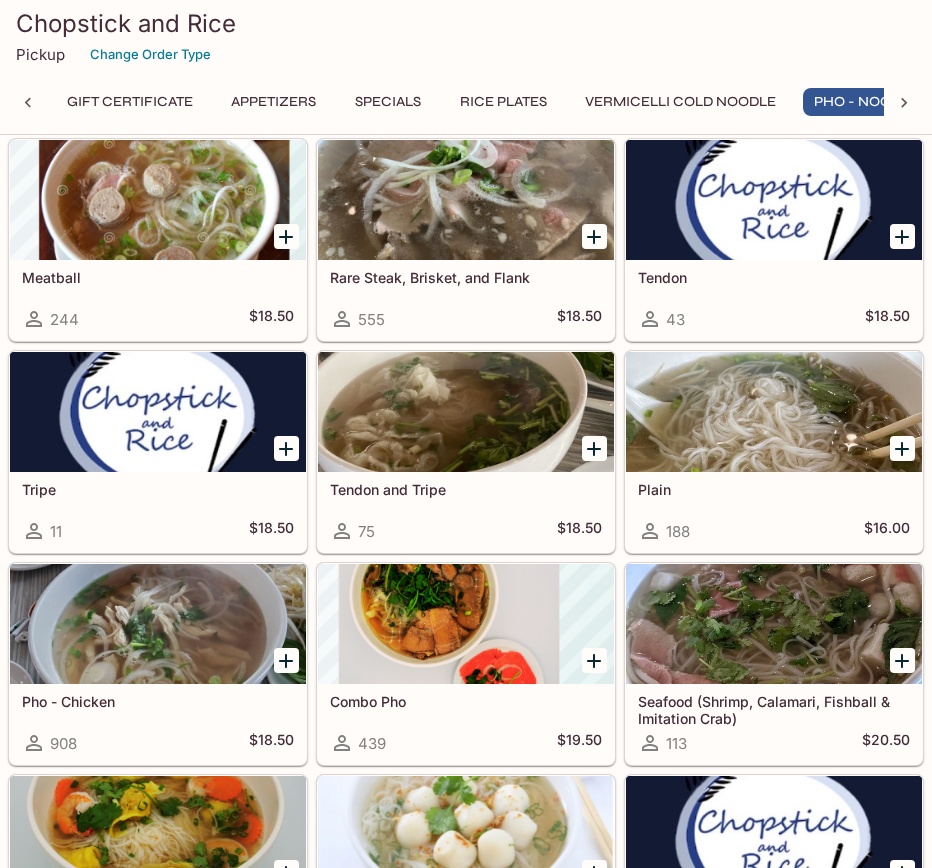 scroll, scrollTop: 3000, scrollLeft: 0, axis: vertical 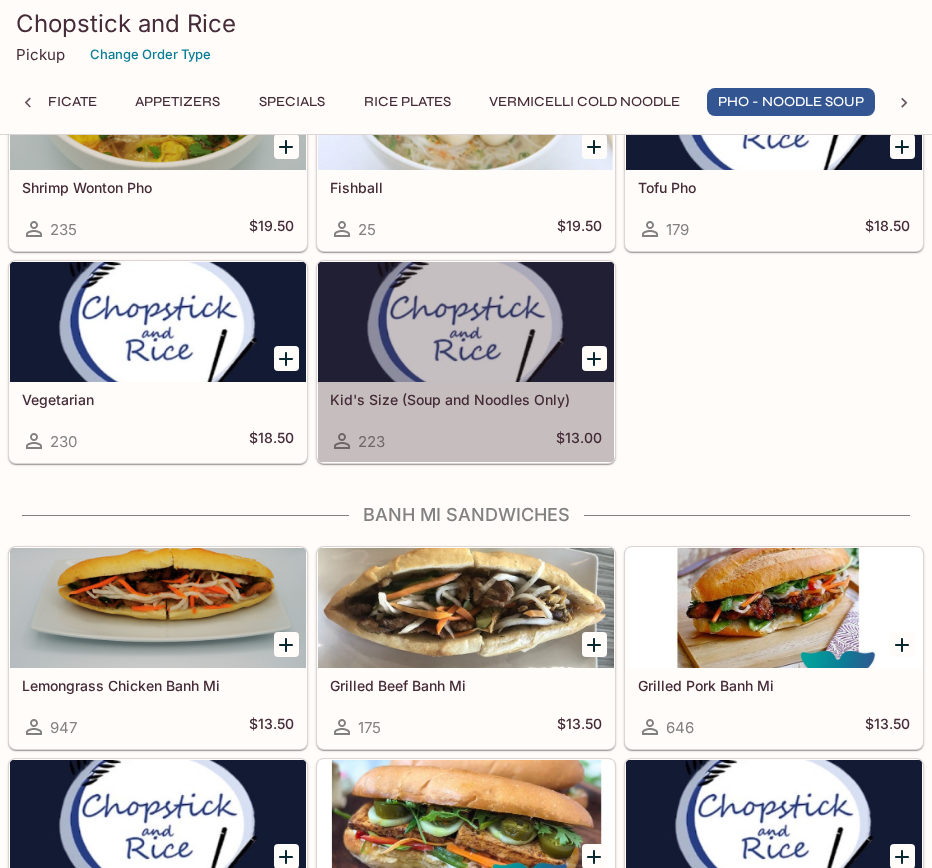click on "Kid's Size (Soup and Noodles Only)" at bounding box center (466, 399) 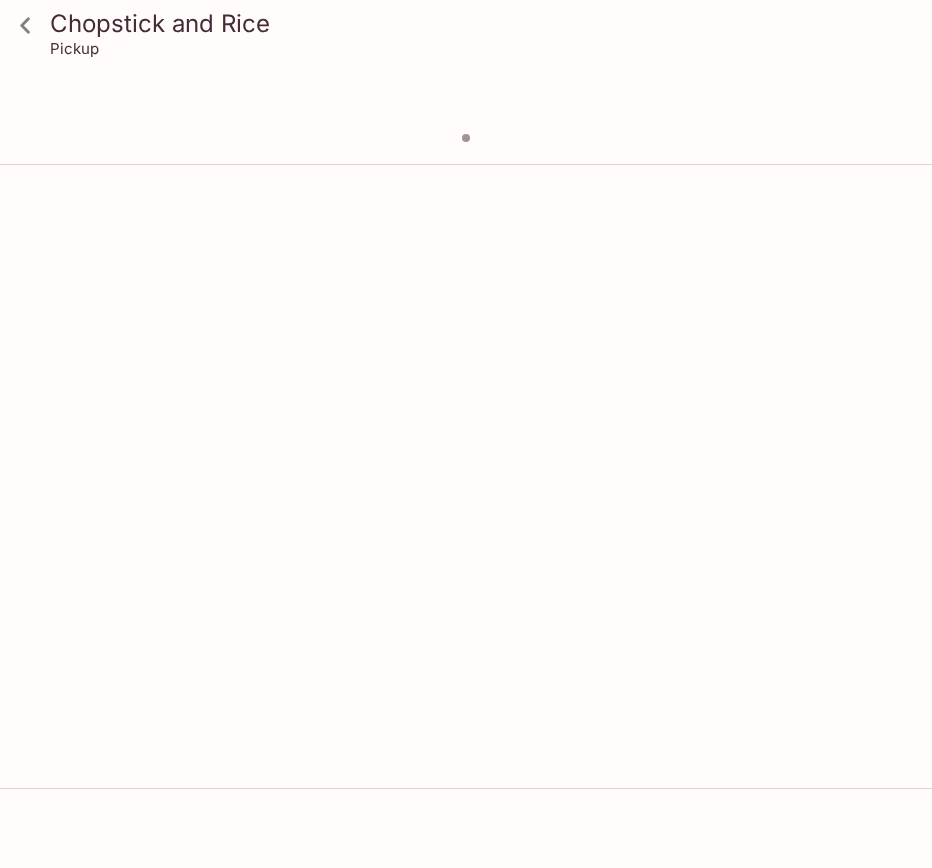 scroll, scrollTop: 0, scrollLeft: 0, axis: both 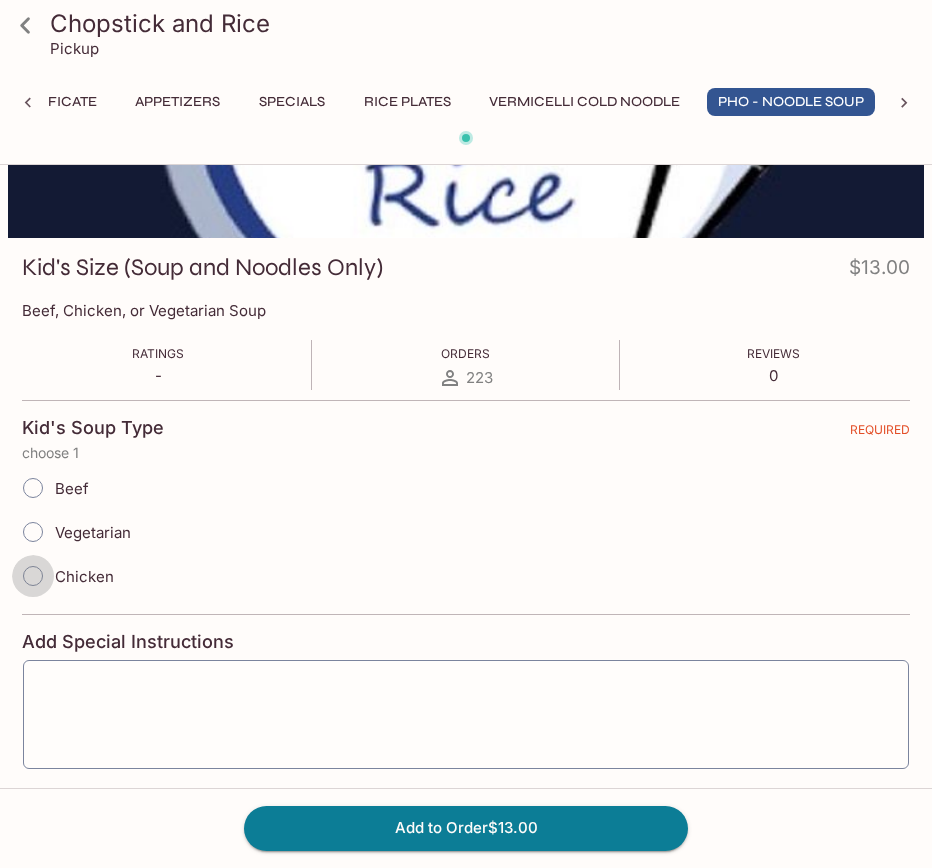 drag, startPoint x: 32, startPoint y: 580, endPoint x: 46, endPoint y: 576, distance: 14.56022 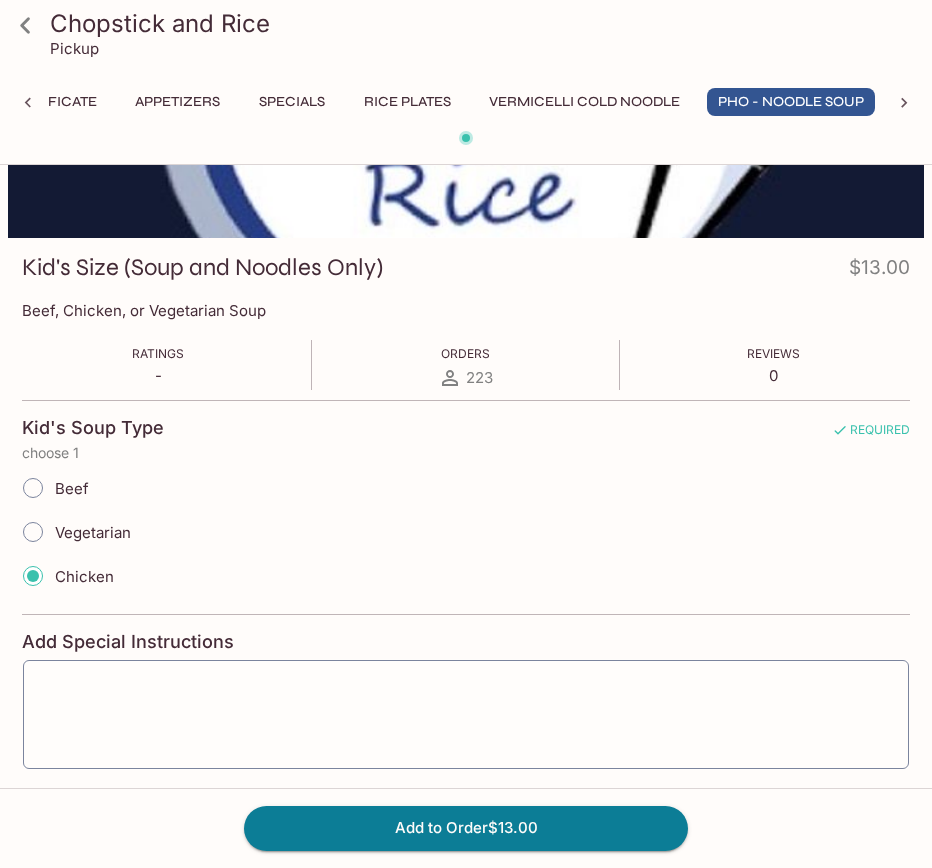 scroll, scrollTop: 289, scrollLeft: 0, axis: vertical 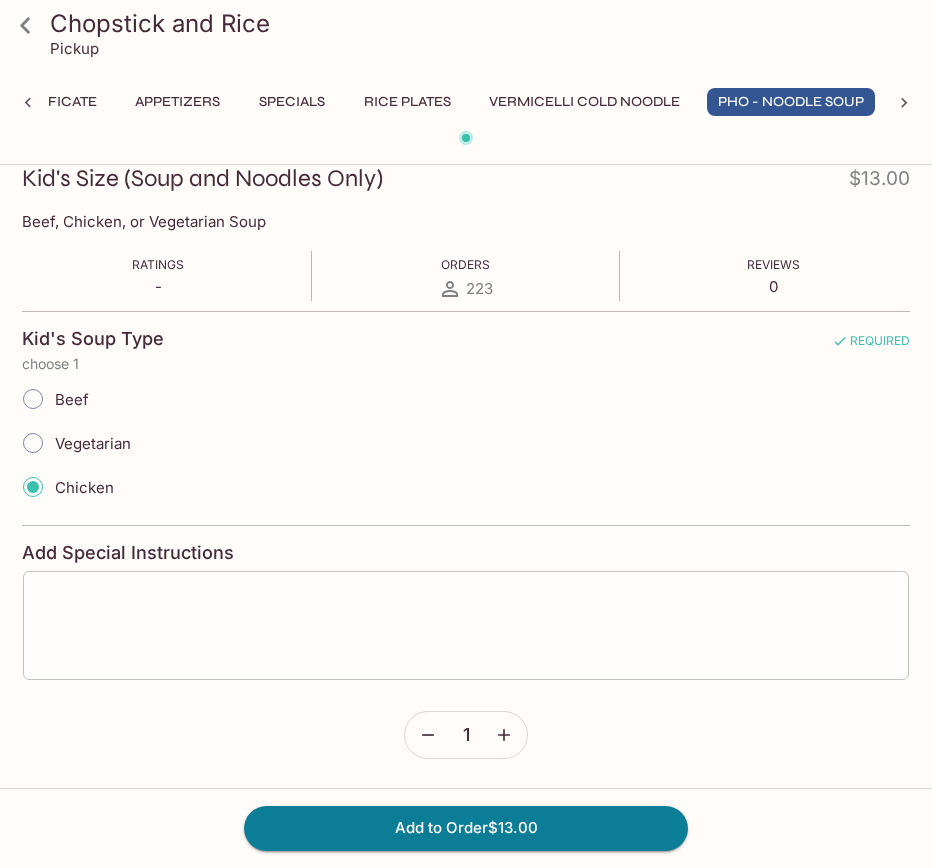 click at bounding box center [466, 626] 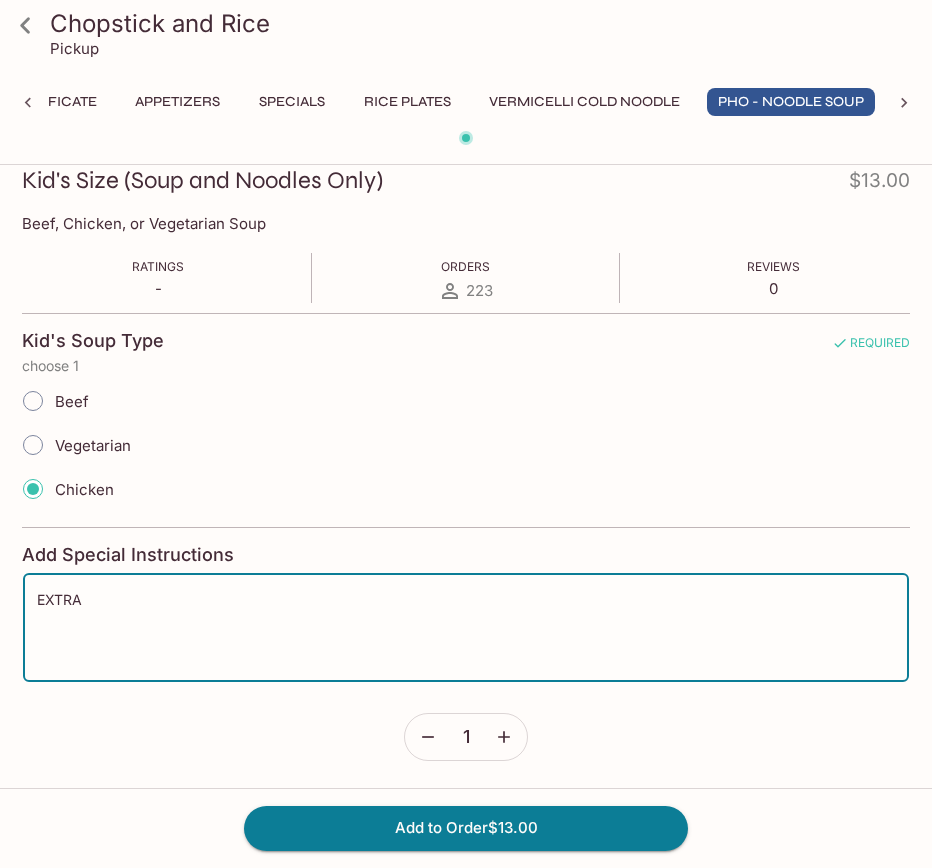 scroll, scrollTop: 289, scrollLeft: 0, axis: vertical 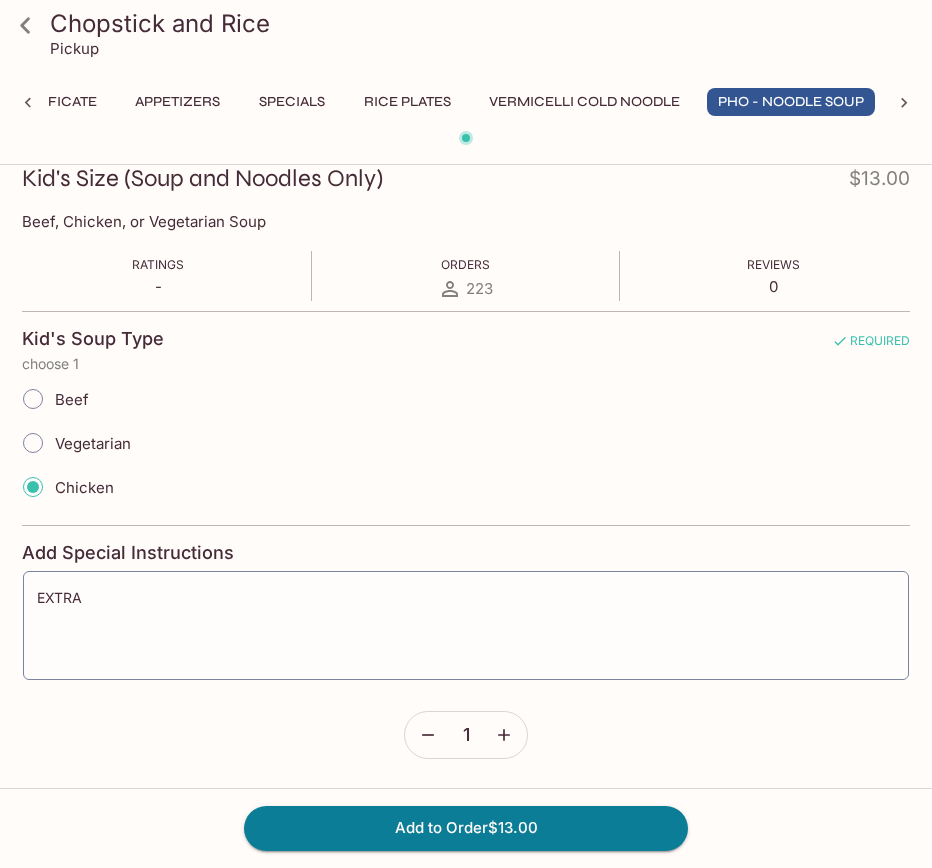 click on "Chopstick and Rice" at bounding box center (483, 23) 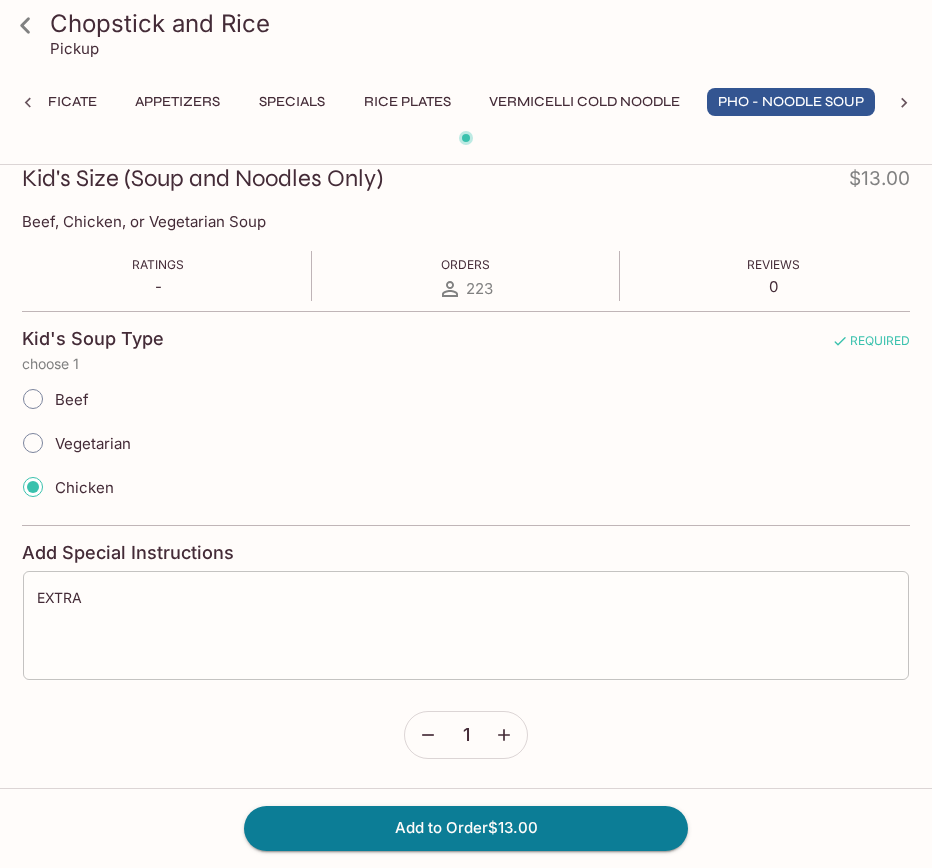 click on "EXTRA x ​" at bounding box center (466, 625) 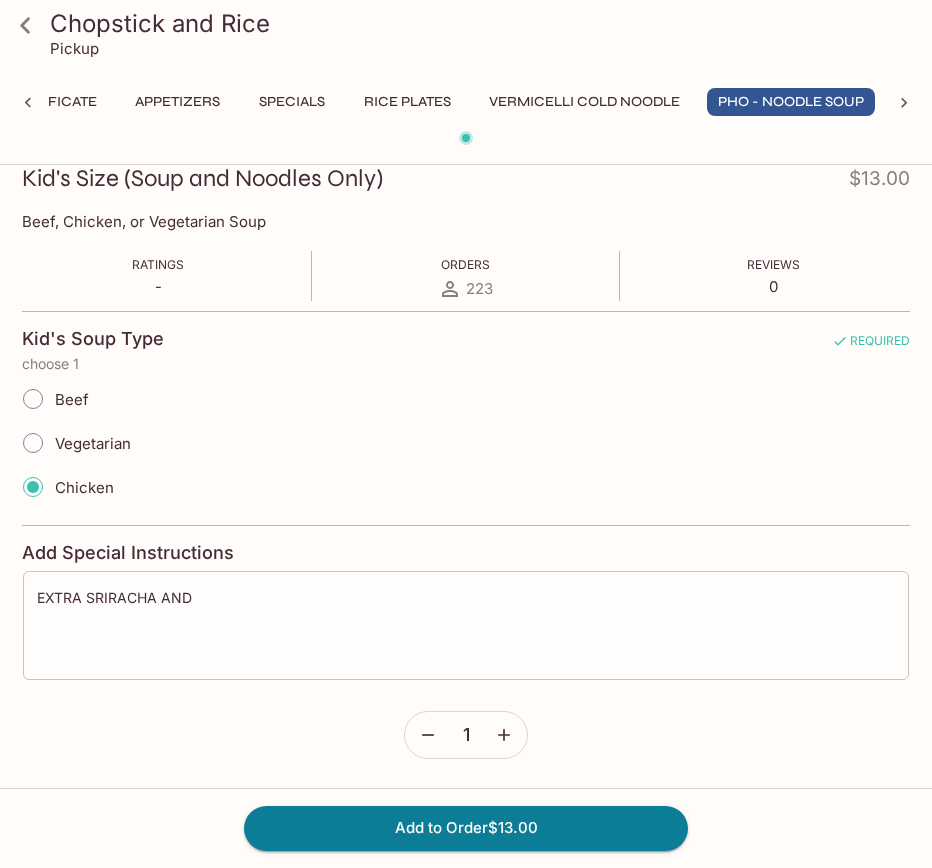 click on "EXTRA SRIRACHA AND" at bounding box center (466, 626) 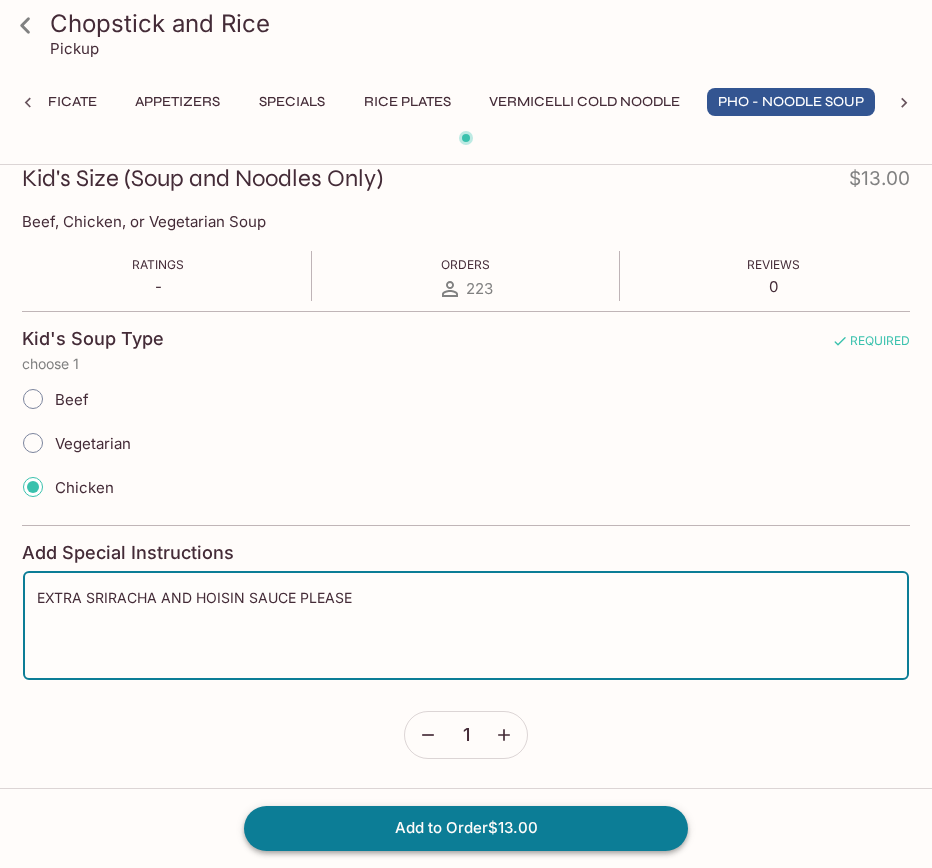 type on "EXTRA SRIRACHA AND HOISIN SAUCE PLEASE" 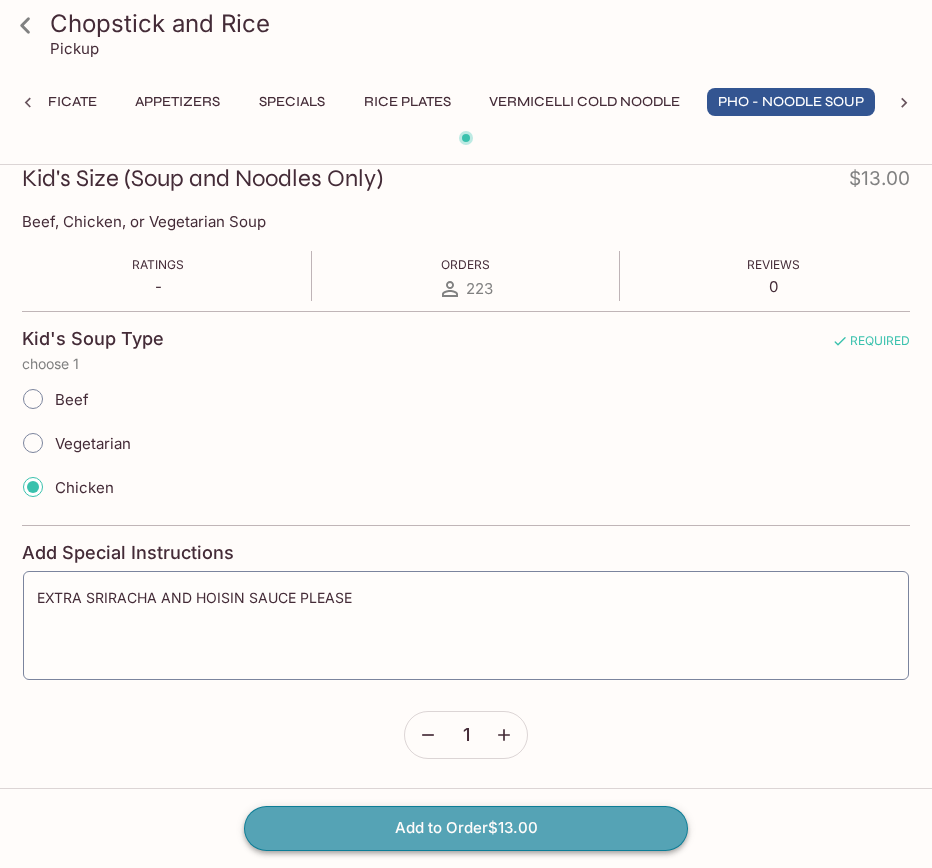 click on "Add to Order  $13.00" at bounding box center [466, 828] 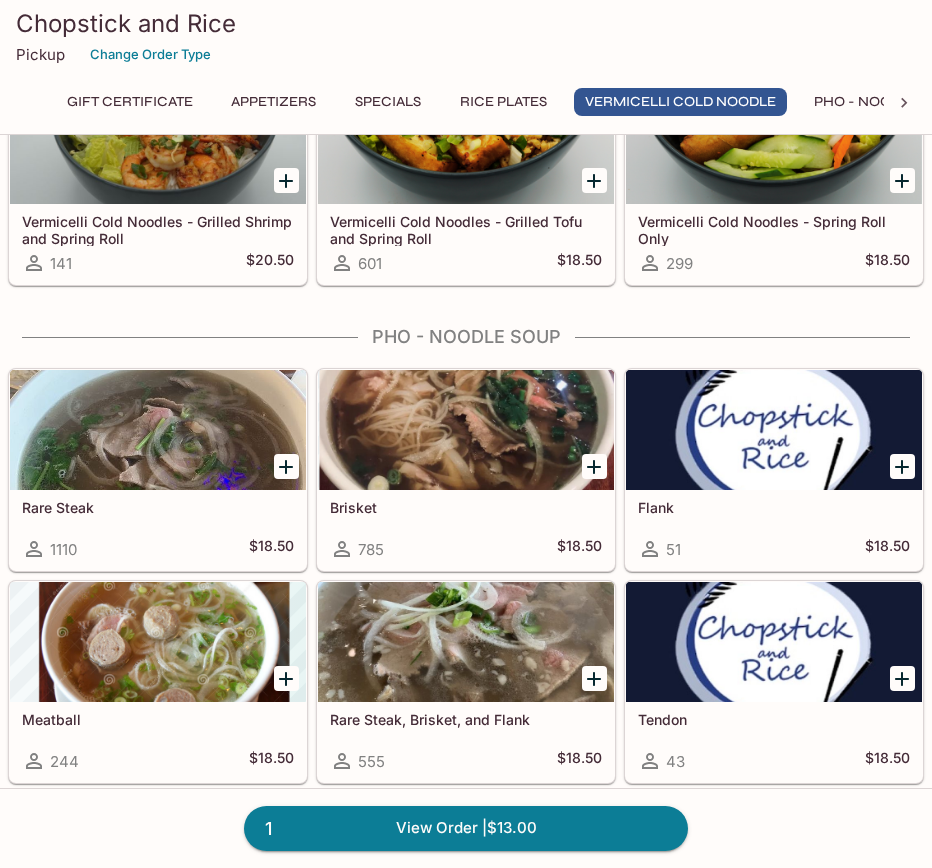 scroll, scrollTop: 2700, scrollLeft: 0, axis: vertical 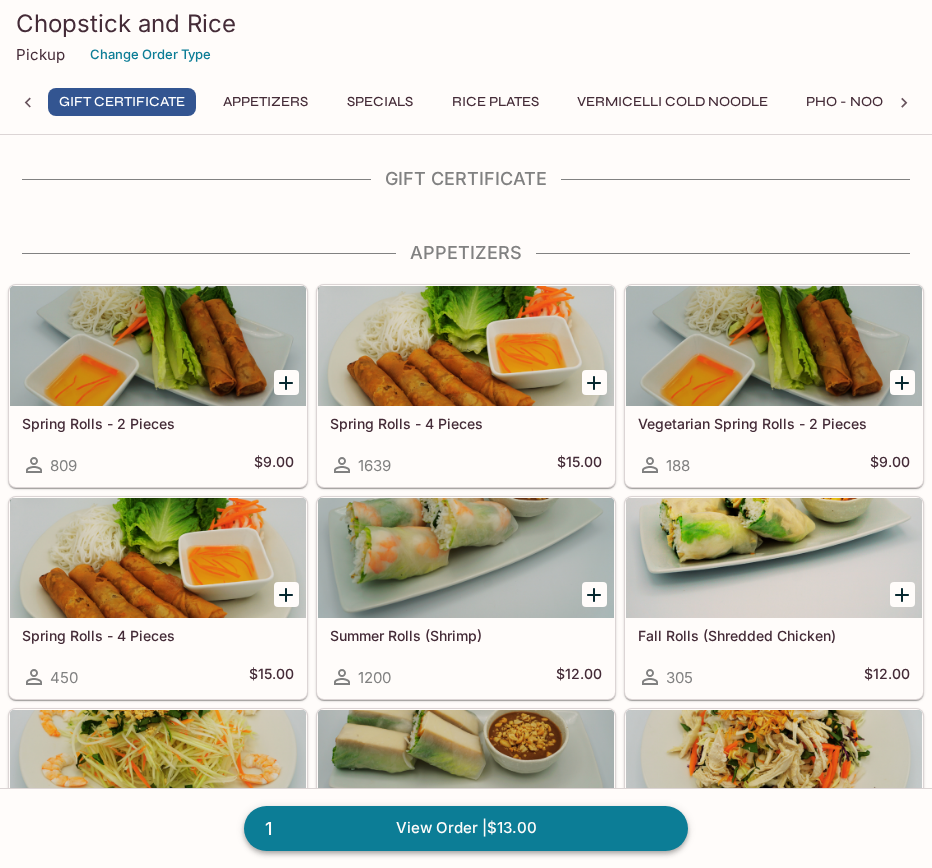 click on "View Order |  $13.00" at bounding box center (466, 828) 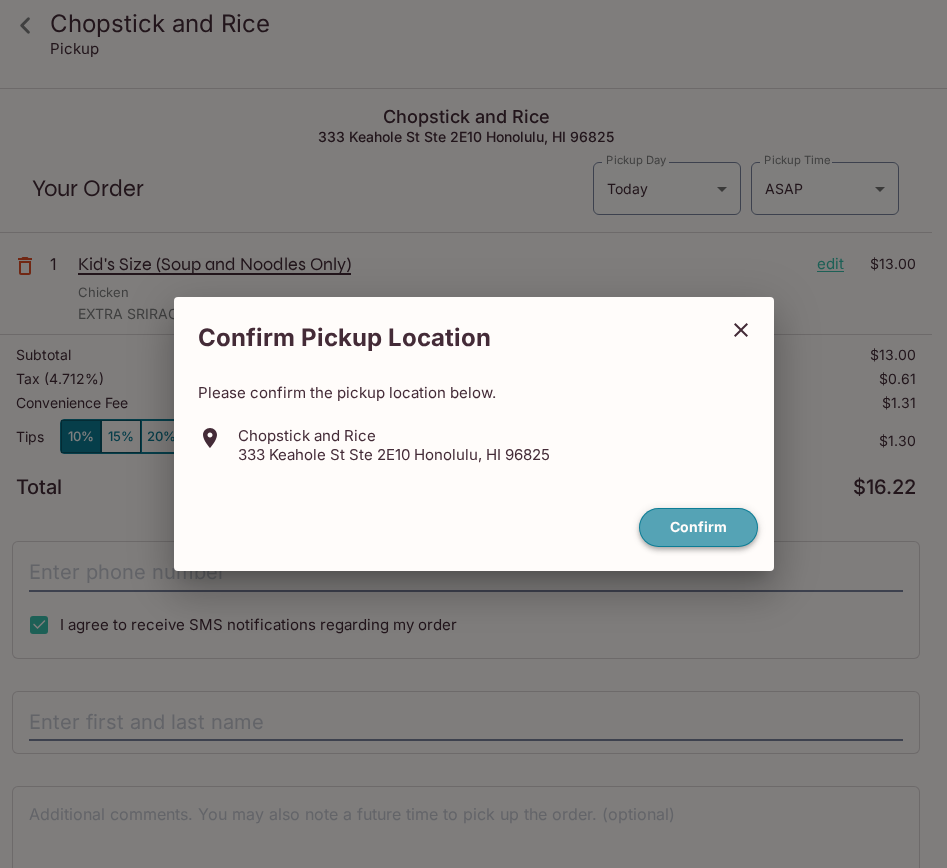 click on "Confirm" at bounding box center [698, 527] 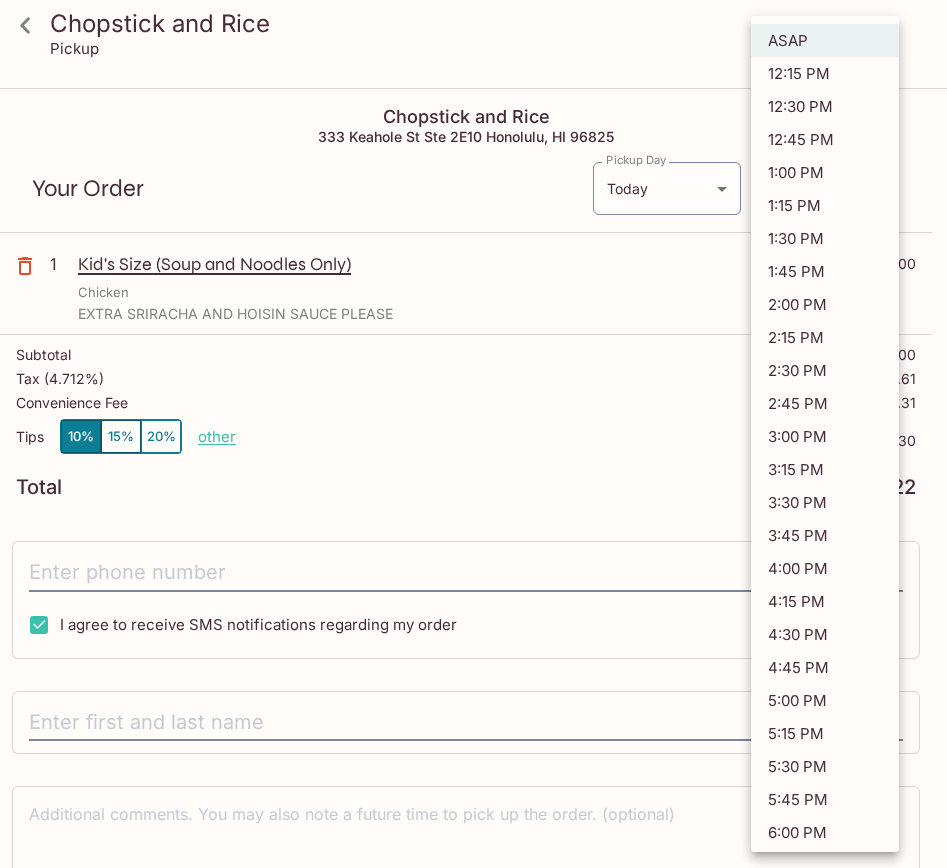 click on "Chopstick and Rice Pickup Chopstick and Rice 333 Keahole St Ste 2E10 Honolulu, HI 96825 Your Order Pickup Day Today Today Pickup Day Pickup Time ASAP ASAP Pickup Time 1 Kid's Size (Soup and Noodles Only) edit $13.00 Chicken EXTRA SRIRACHA AND HOISIN SAUCE PLEASE Subtotal $13.00 Tax ( 4.712% ) $0.61 Convenience Fee $1.31 Tips 10% 15% 20% other $1.30 Total $16.22 I agree to SMS notifications regarding my order x Pay with Credit Card Chopstick and Rice | Powered by Beluga ASAP 12:15 PM 12:30 PM 12:45 PM 1:00 PM 1:15 PM 1:30 PM 1:45 PM 2:00 PM 2:15 PM 2:30 PM 2:45 PM 3:00 PM 3:15 PM 3:30 PM 3:45 PM 4:00 PM 4:15 PM 4:30 PM 4:45 PM 5:00 PM 5:15 PM 5:30 PM 5:45 PM 6:00 PM 6:15 PM 6:30 PM 6:45 PM 7:00 PM 7:15 PM 7:30 PM 7:45 PM 8:00 PM 8:15 PM" at bounding box center [473, 524] 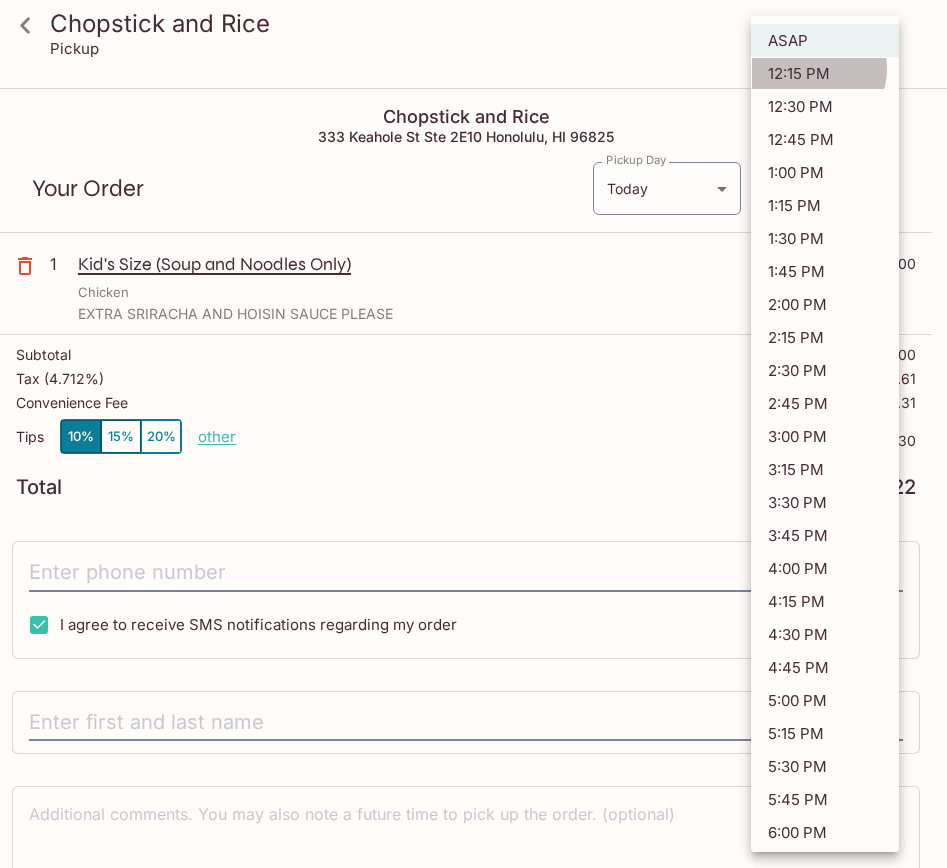 click on "12:15 PM" at bounding box center (825, 73) 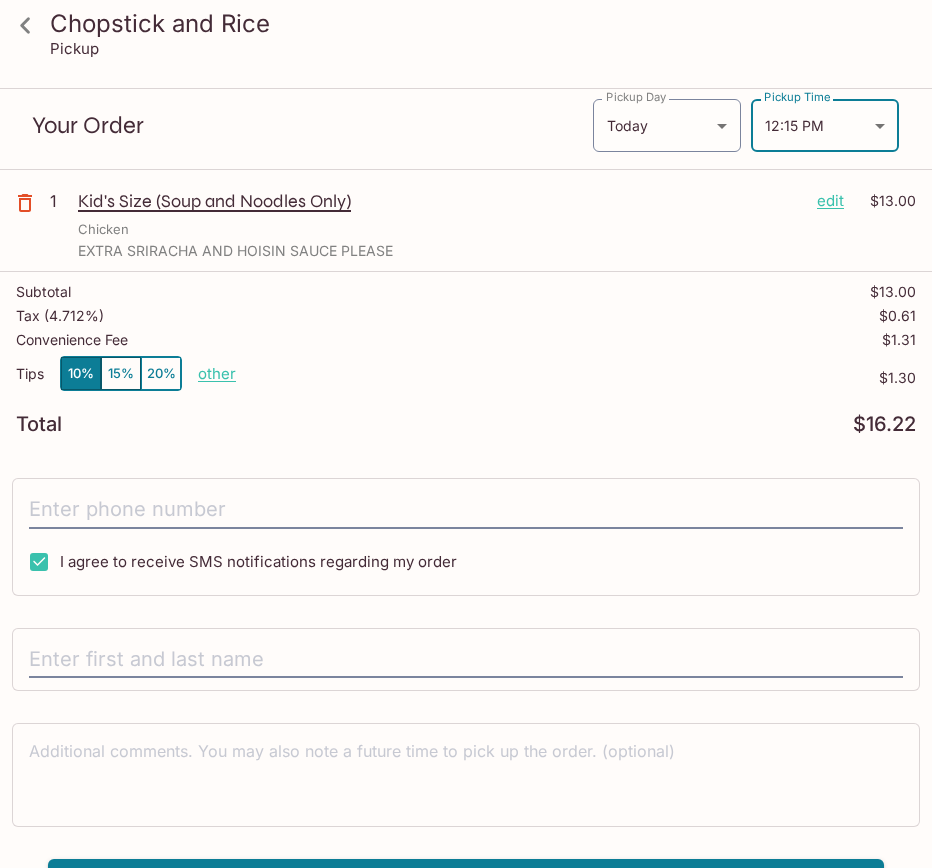 scroll, scrollTop: 104, scrollLeft: 0, axis: vertical 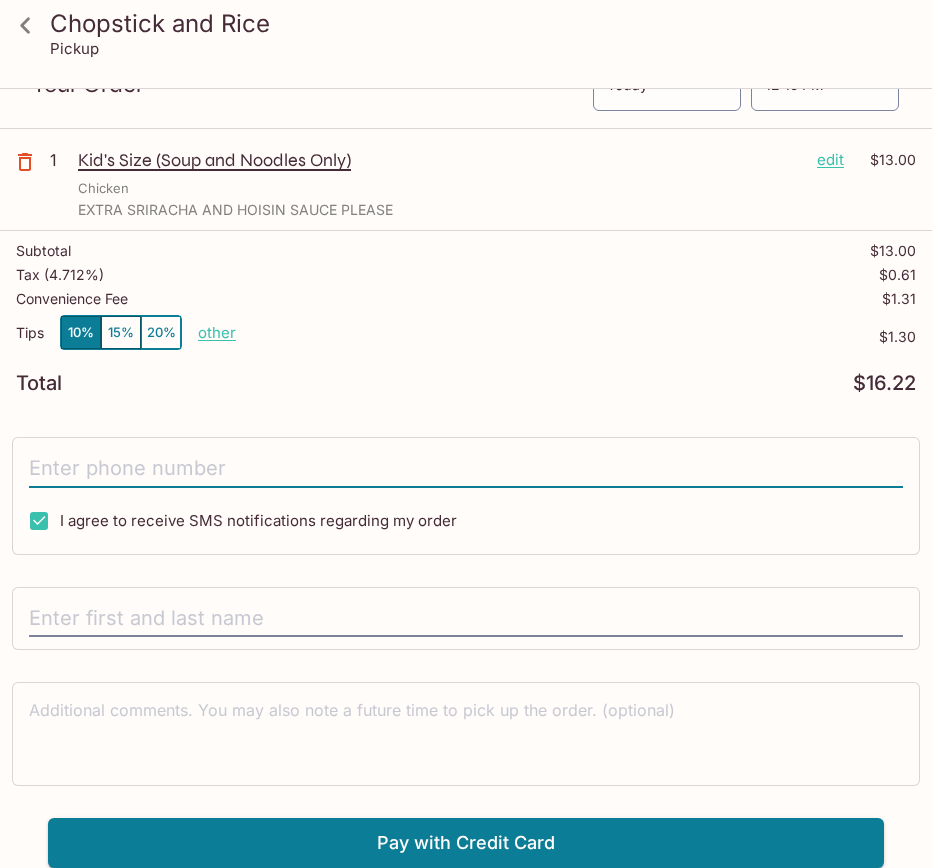 click at bounding box center [466, 469] 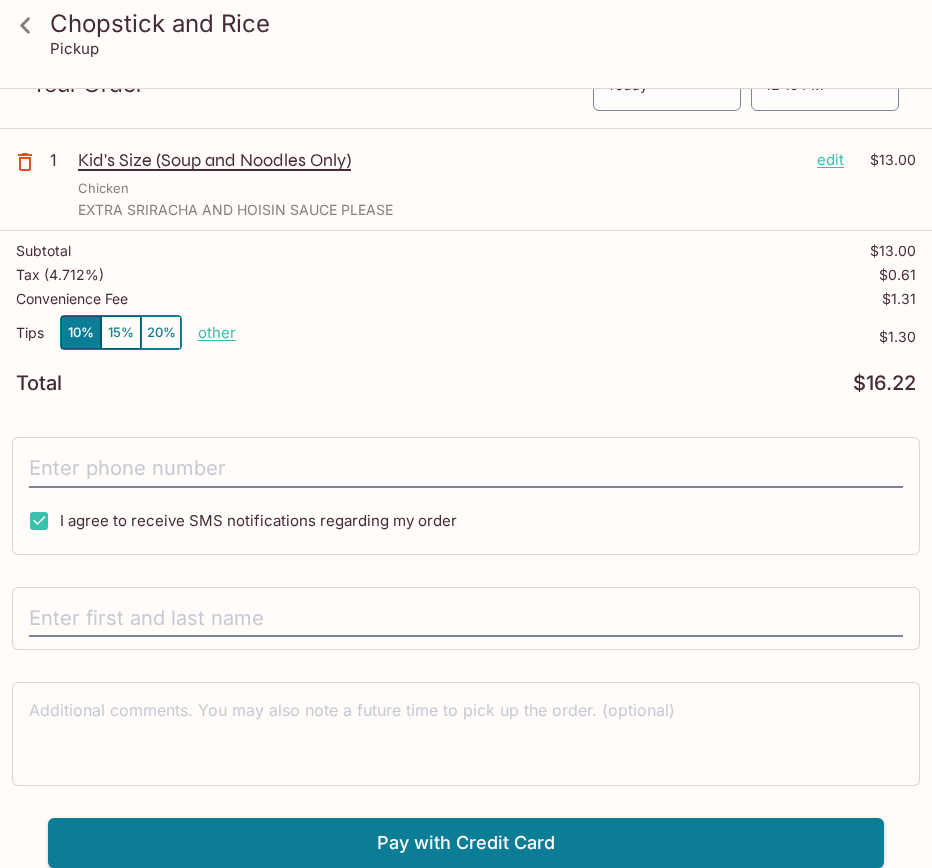 click on "I agree to receive SMS notifications regarding my order" at bounding box center (466, 496) 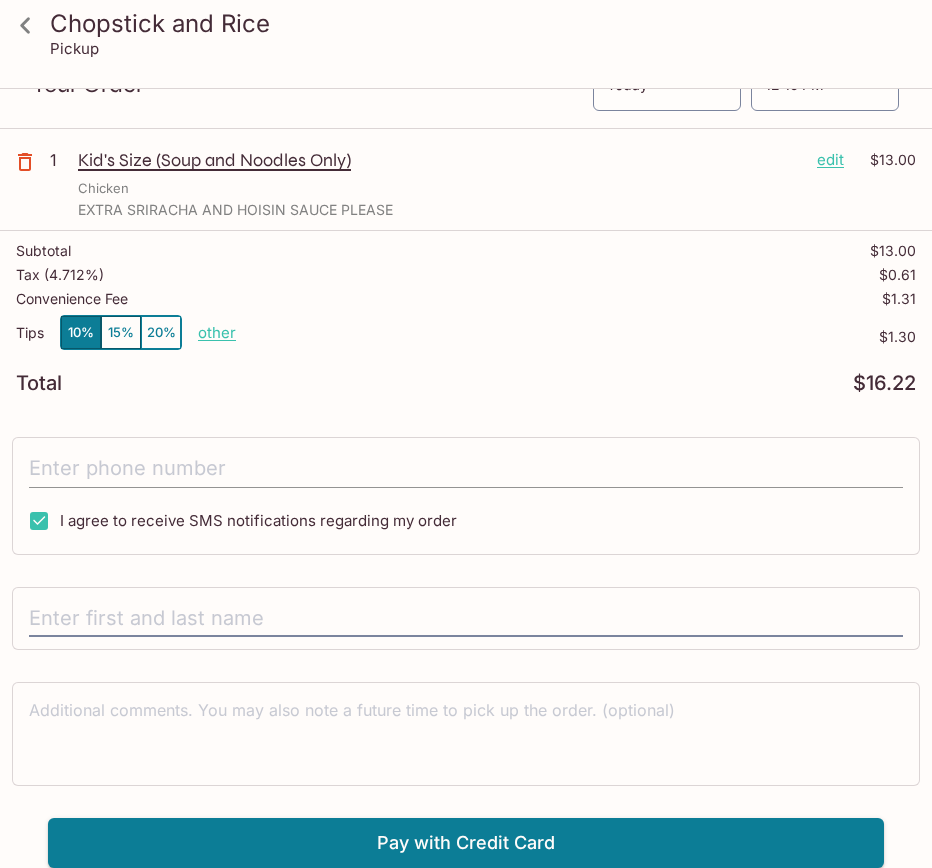click at bounding box center (466, 469) 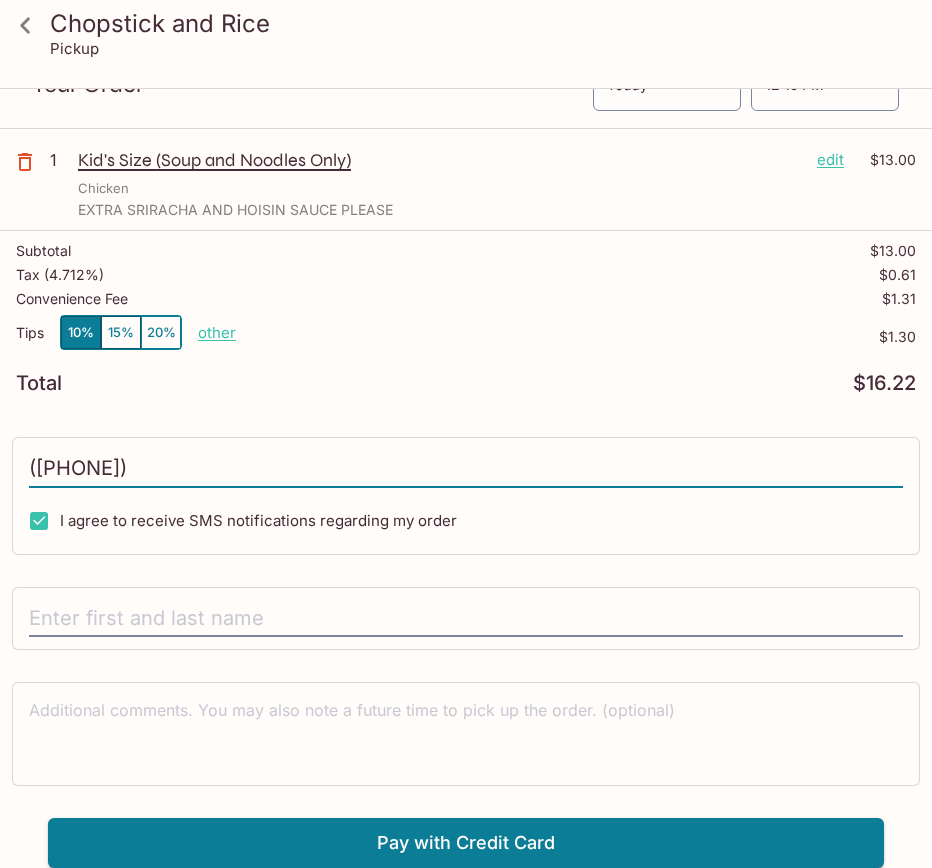 click on "([PHONE])" at bounding box center [466, 469] 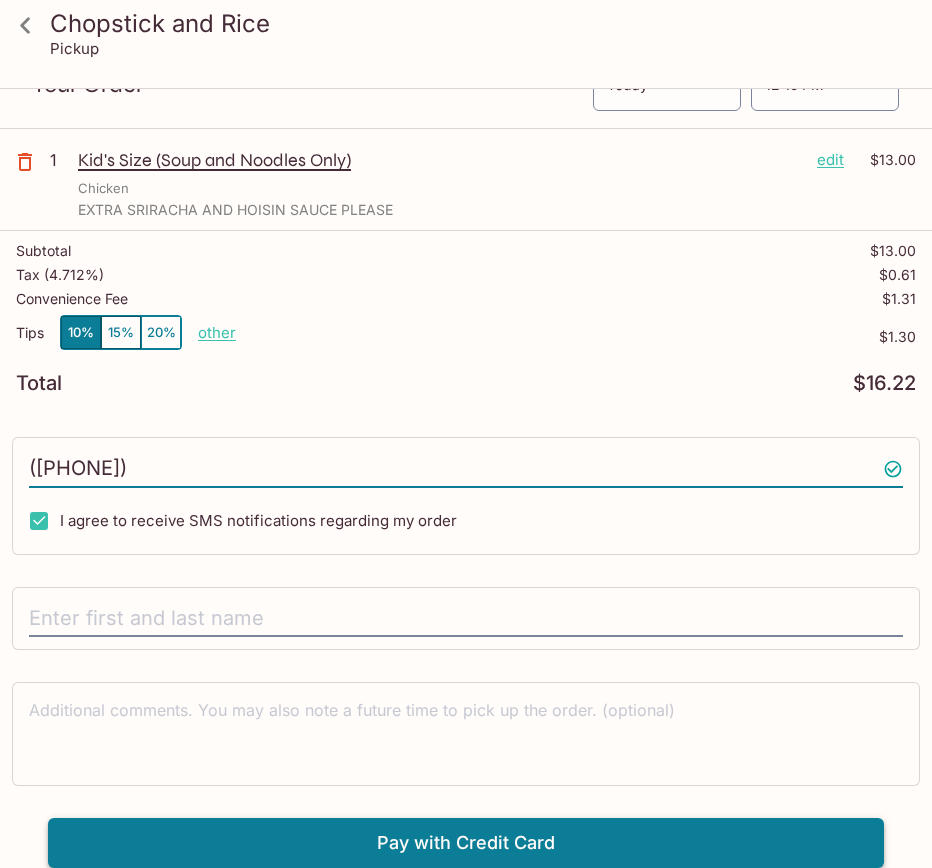 type on "([PHONE])" 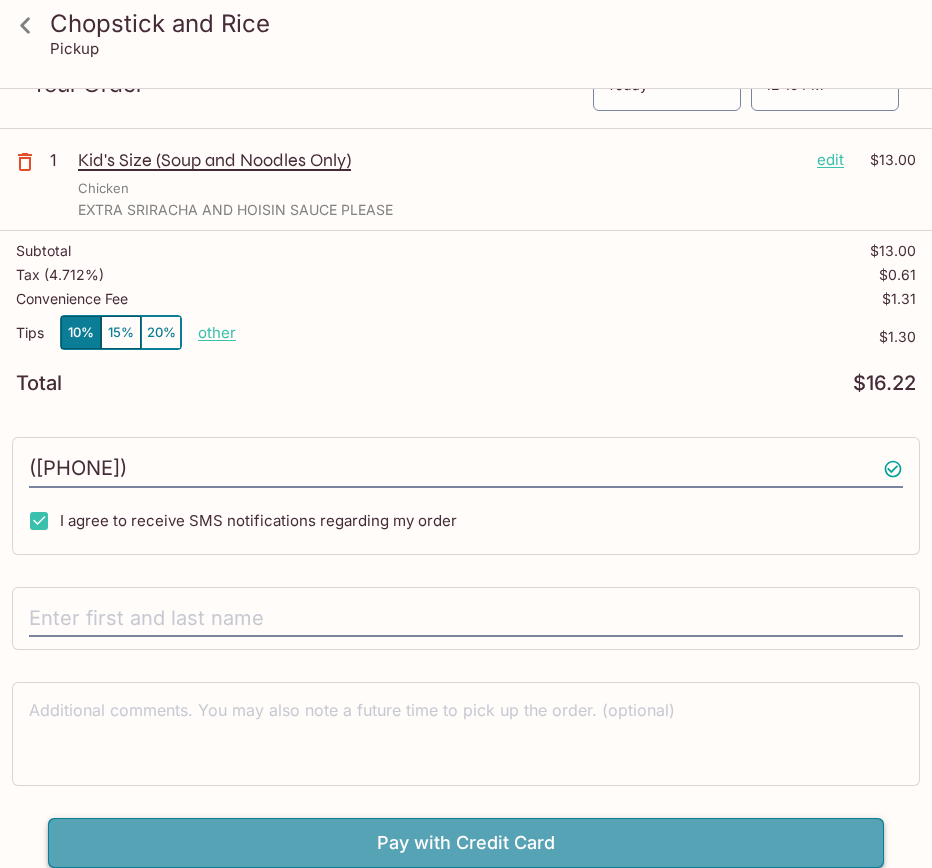 click on "Pay with Credit Card" at bounding box center (466, 843) 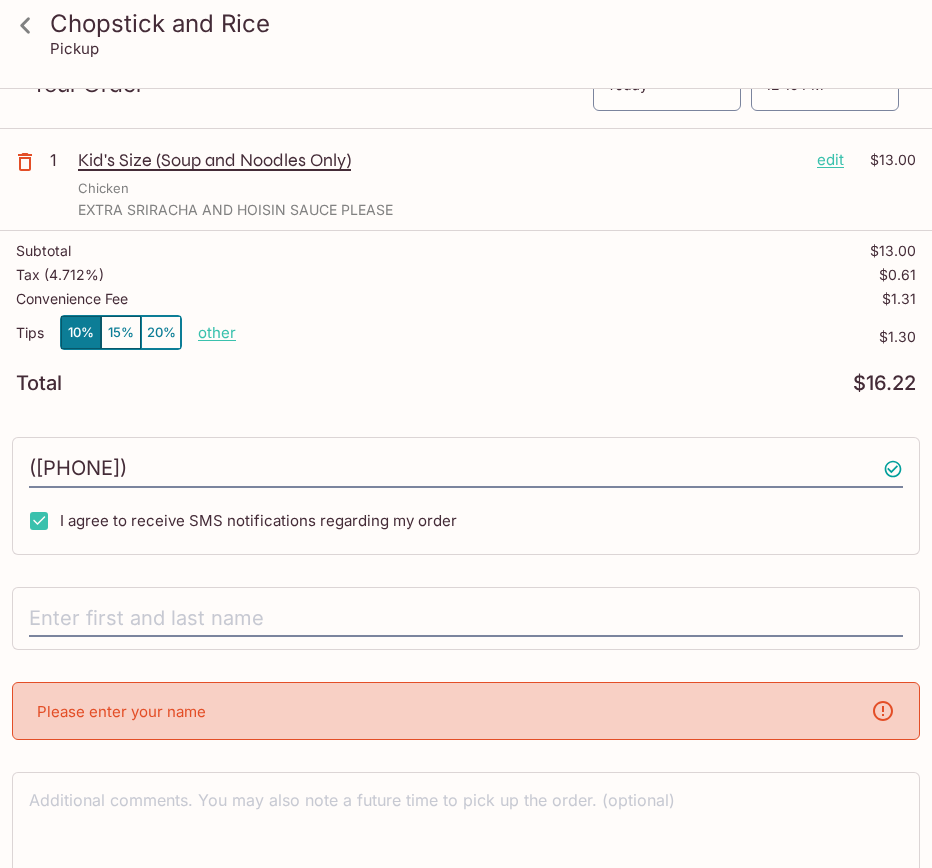 scroll, scrollTop: 194, scrollLeft: 0, axis: vertical 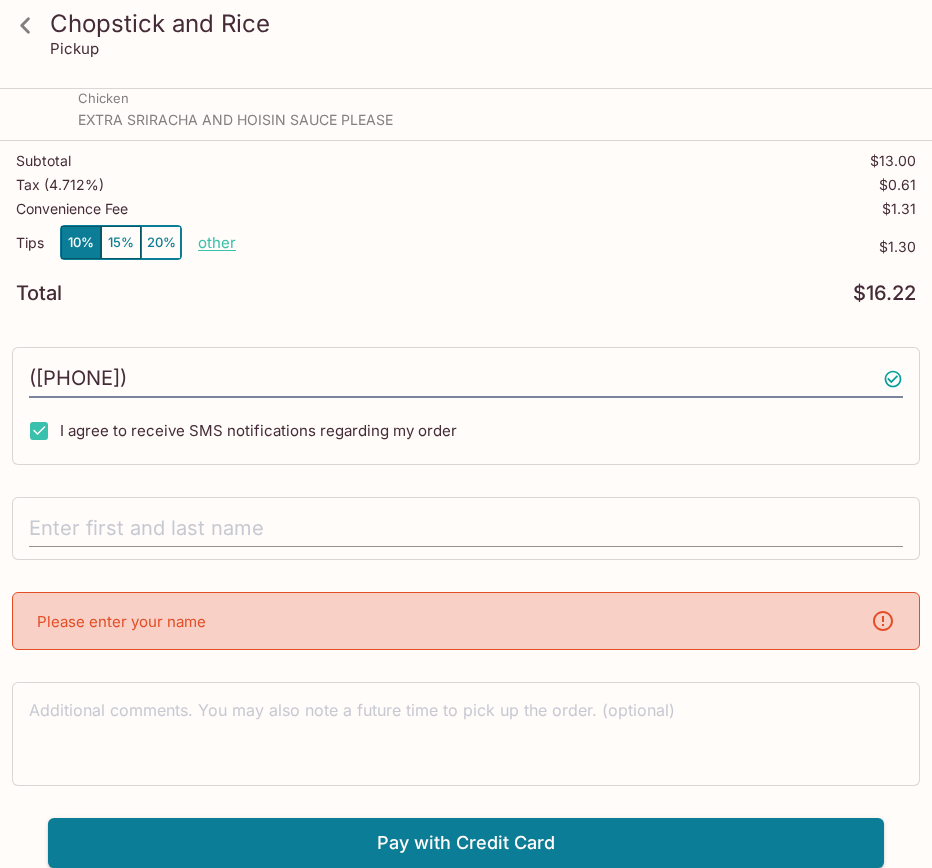 click at bounding box center (466, 529) 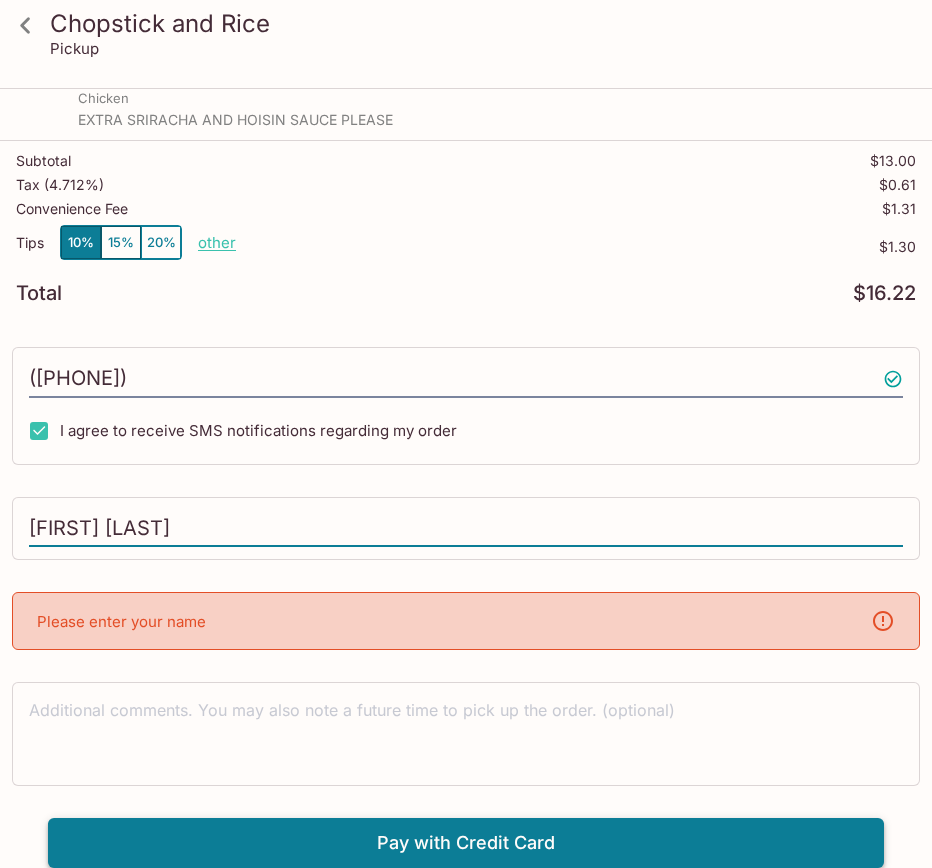 type on "[FIRST] [LAST]" 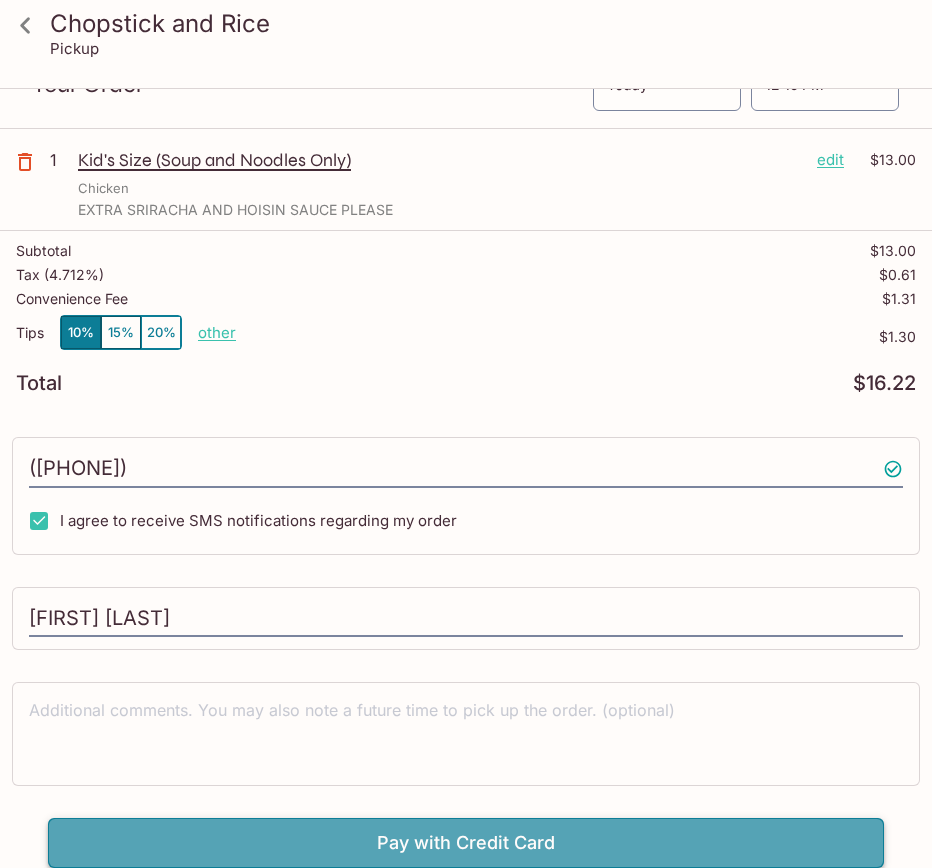 click on "Pay with Credit Card" at bounding box center (466, 843) 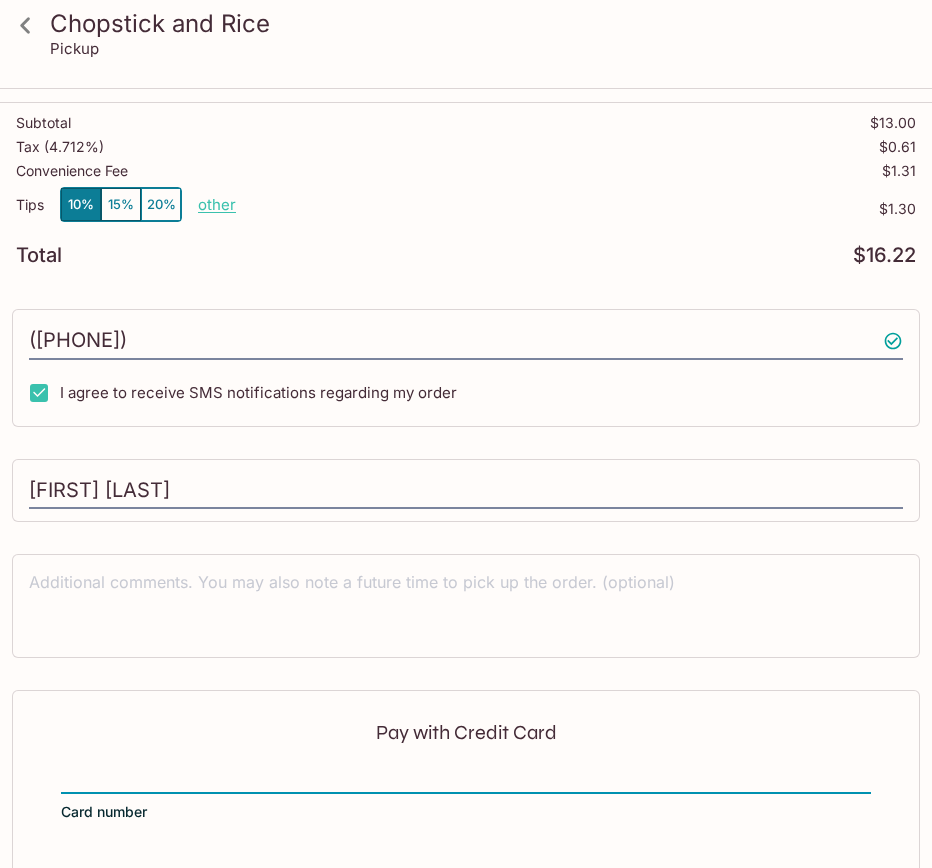 scroll, scrollTop: 0, scrollLeft: 0, axis: both 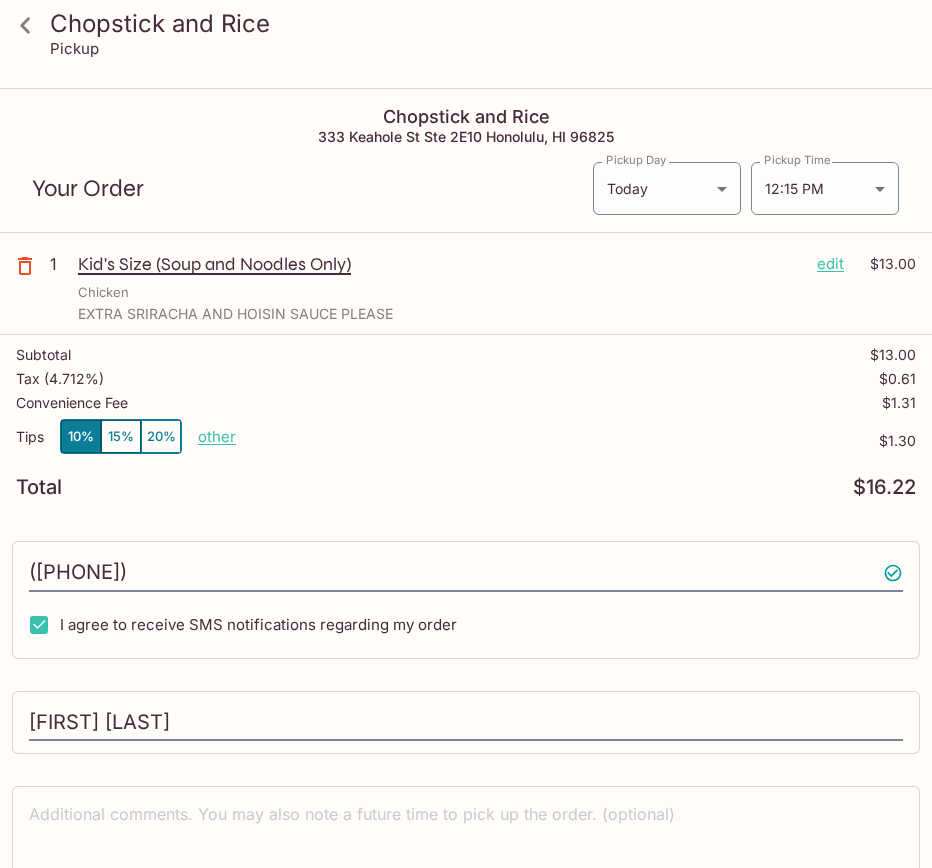 click 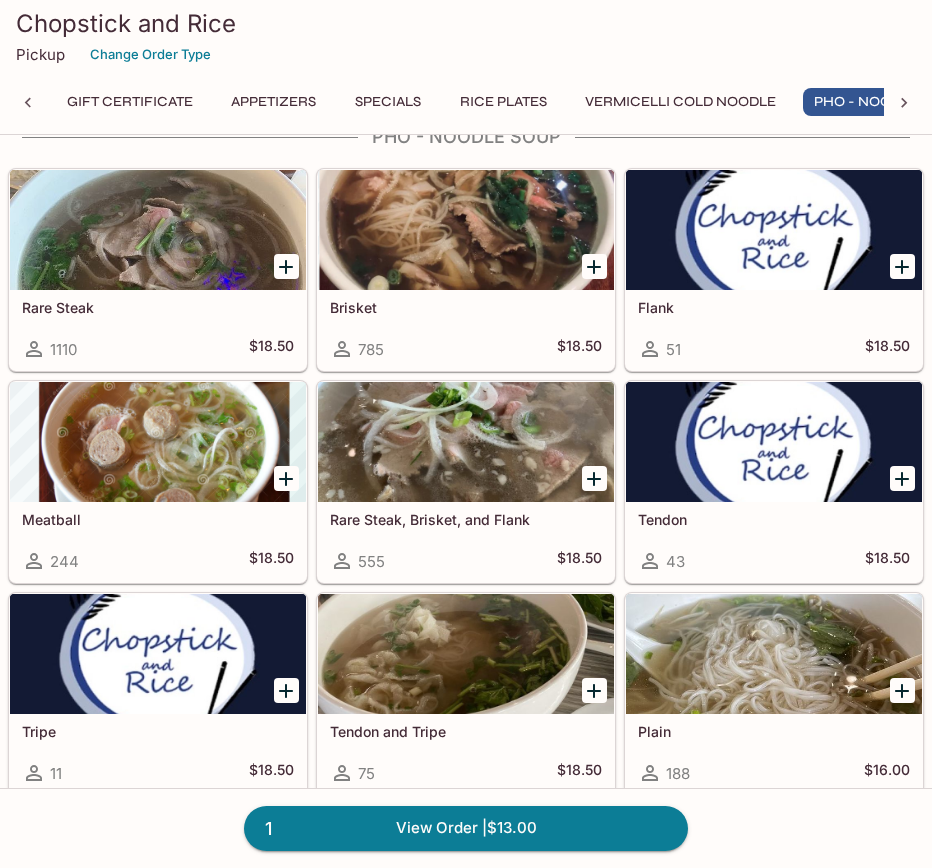 scroll, scrollTop: 3000, scrollLeft: 0, axis: vertical 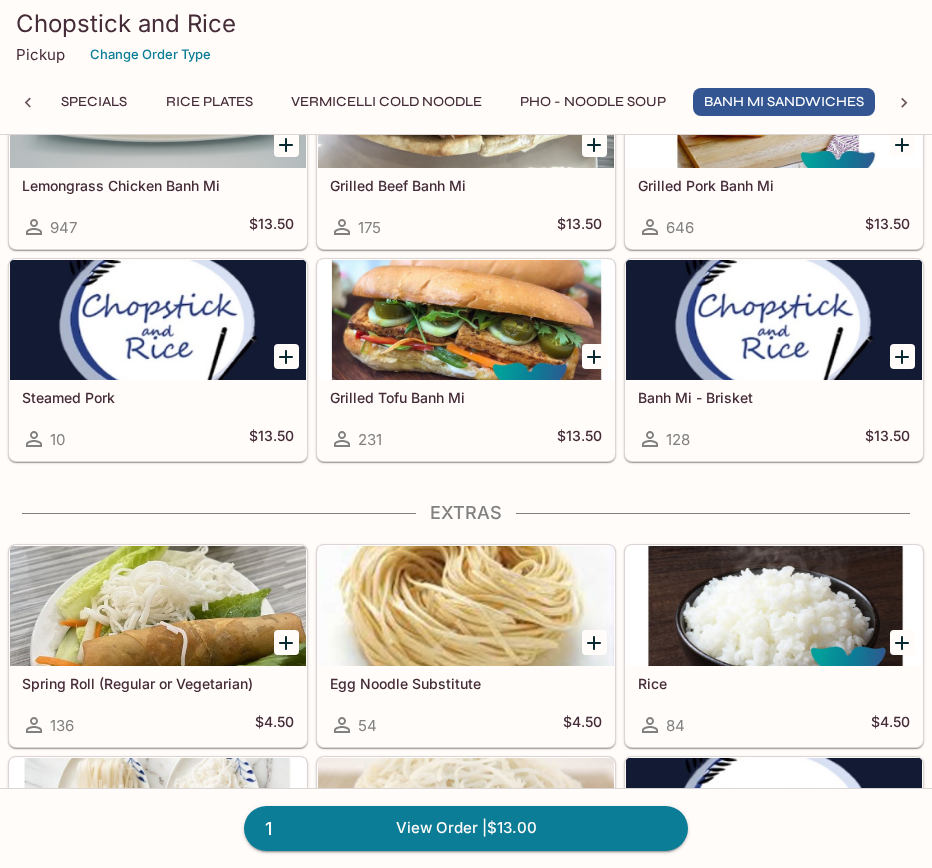 click on "Banh Mi - Brisket" at bounding box center (774, 397) 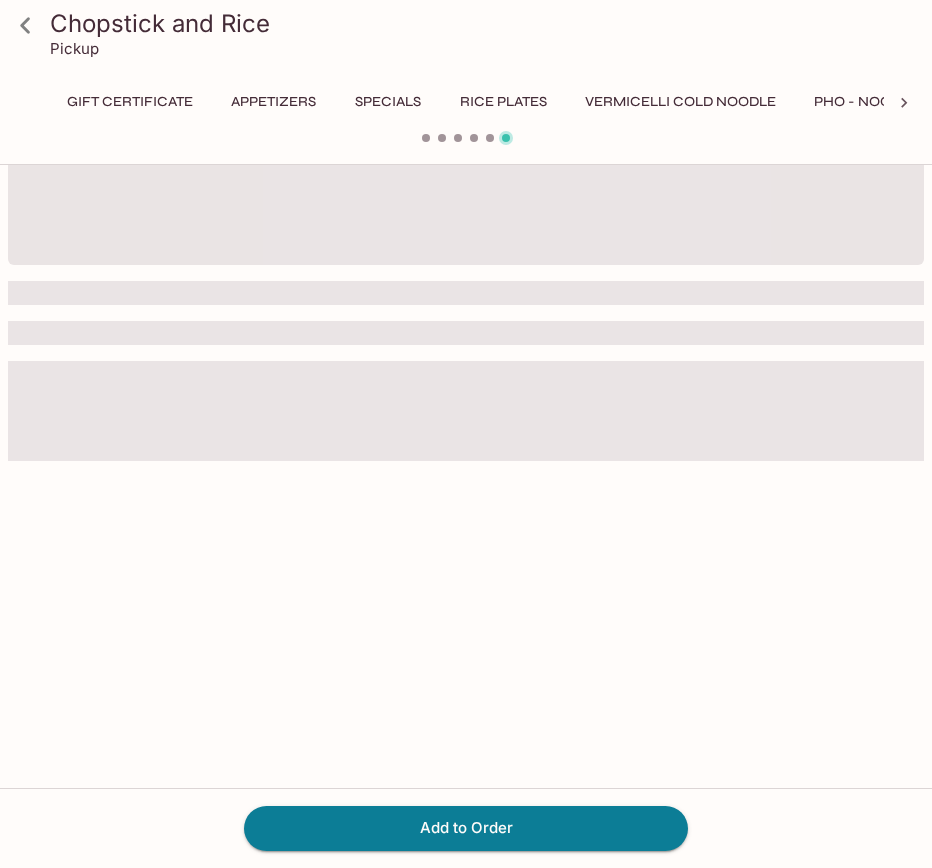 scroll, scrollTop: 0, scrollLeft: 0, axis: both 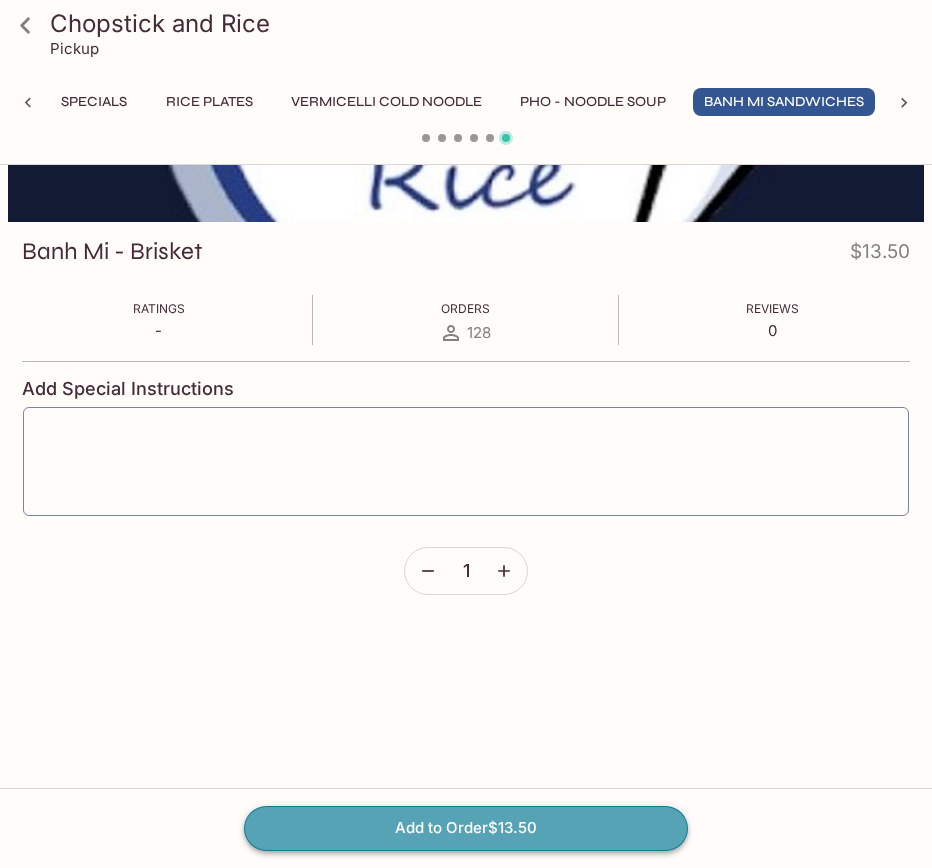 click on "Add to Order  $13.50" at bounding box center [466, 828] 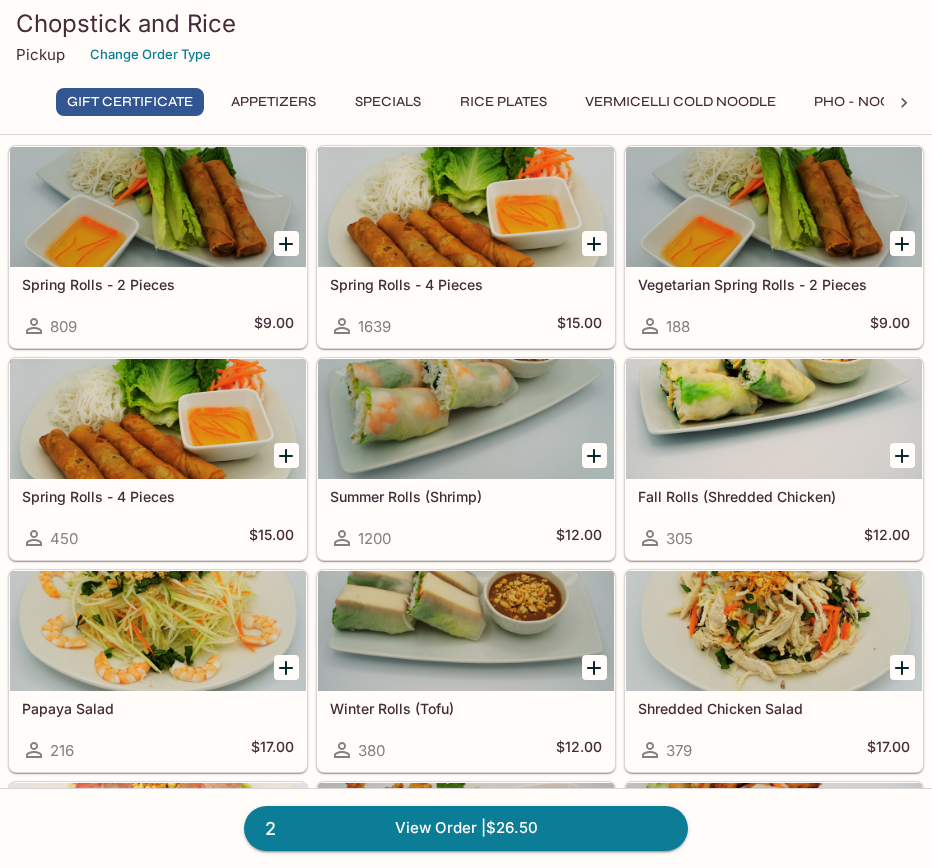 scroll, scrollTop: 0, scrollLeft: 0, axis: both 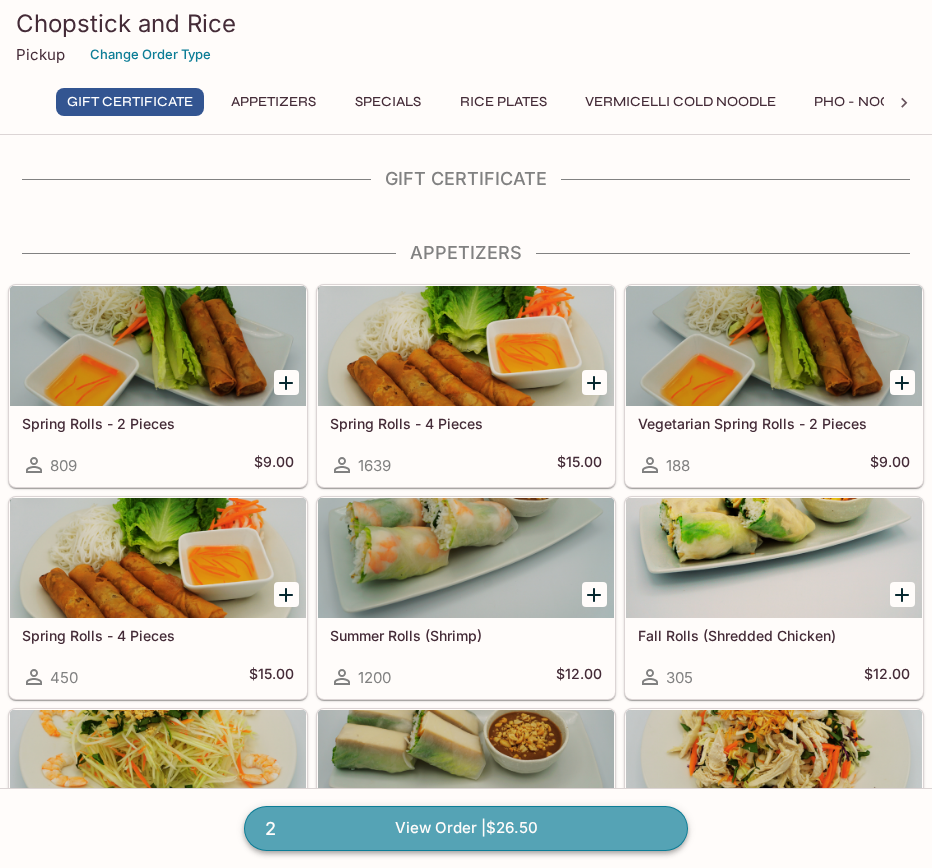 click on "View Order |  $26.50" at bounding box center [466, 828] 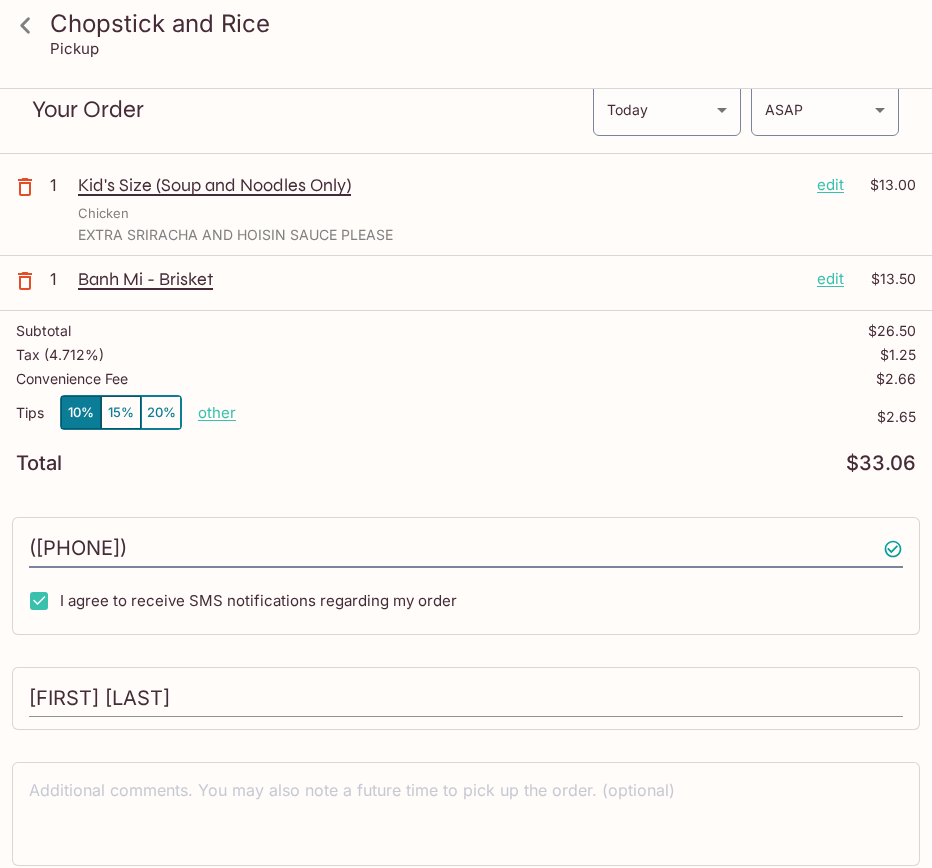 scroll, scrollTop: 159, scrollLeft: 0, axis: vertical 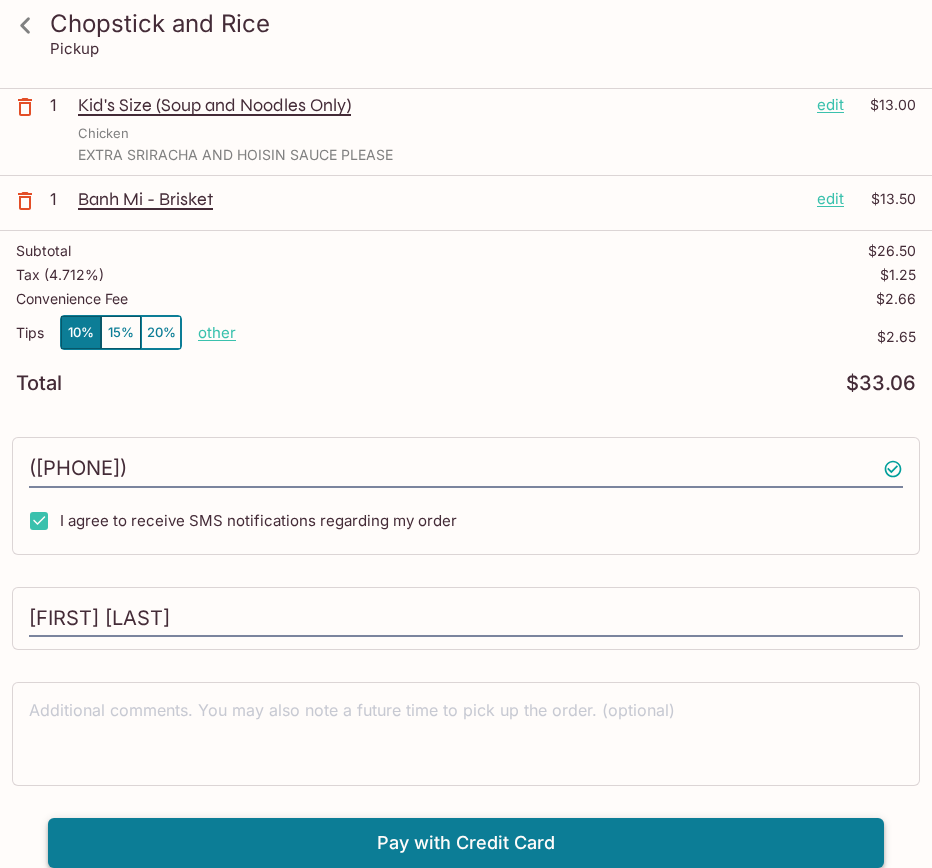 drag, startPoint x: 432, startPoint y: 852, endPoint x: 438, endPoint y: 839, distance: 14.3178215 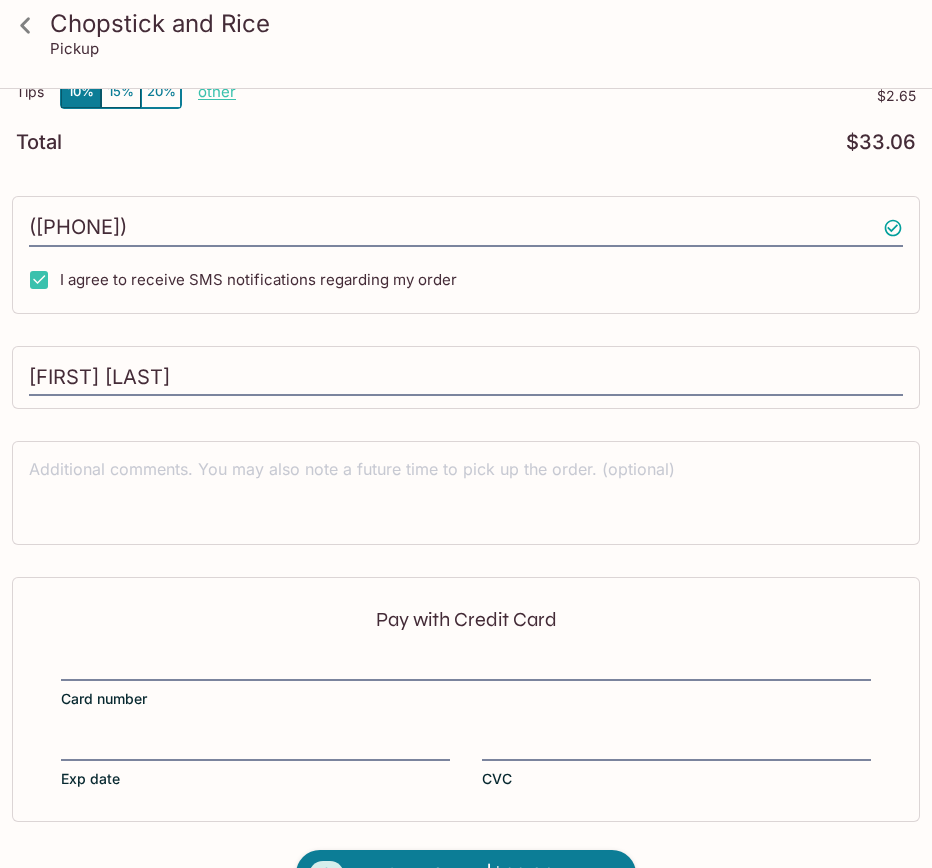 scroll, scrollTop: 459, scrollLeft: 0, axis: vertical 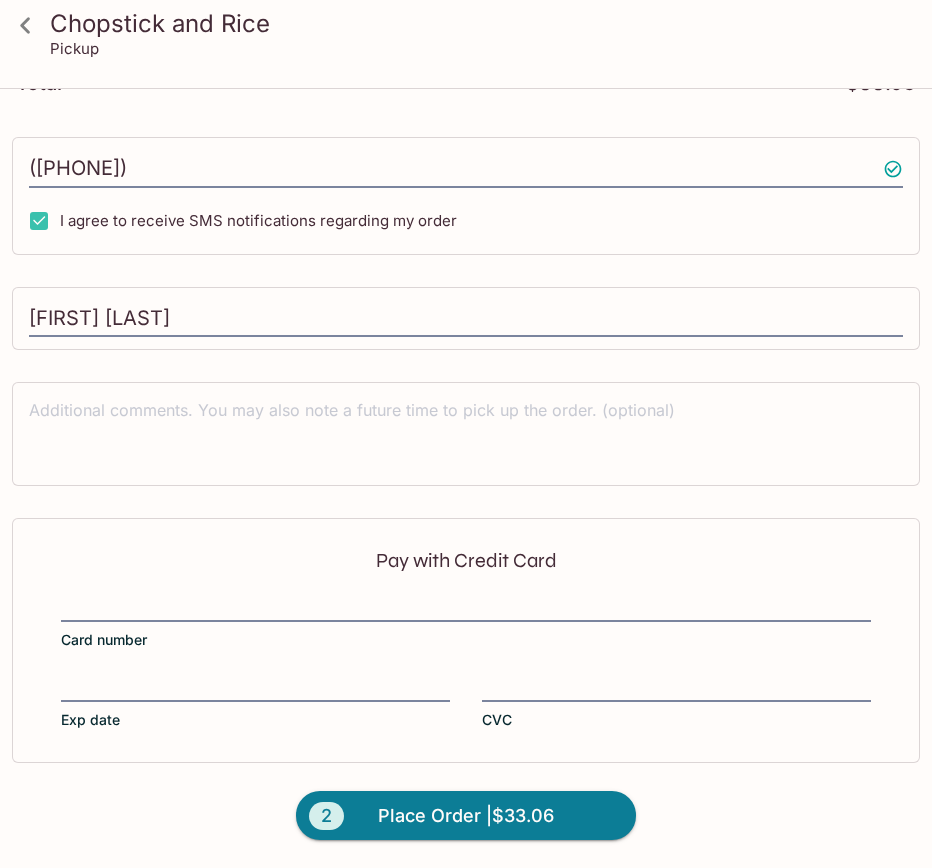 click at bounding box center [466, 608] 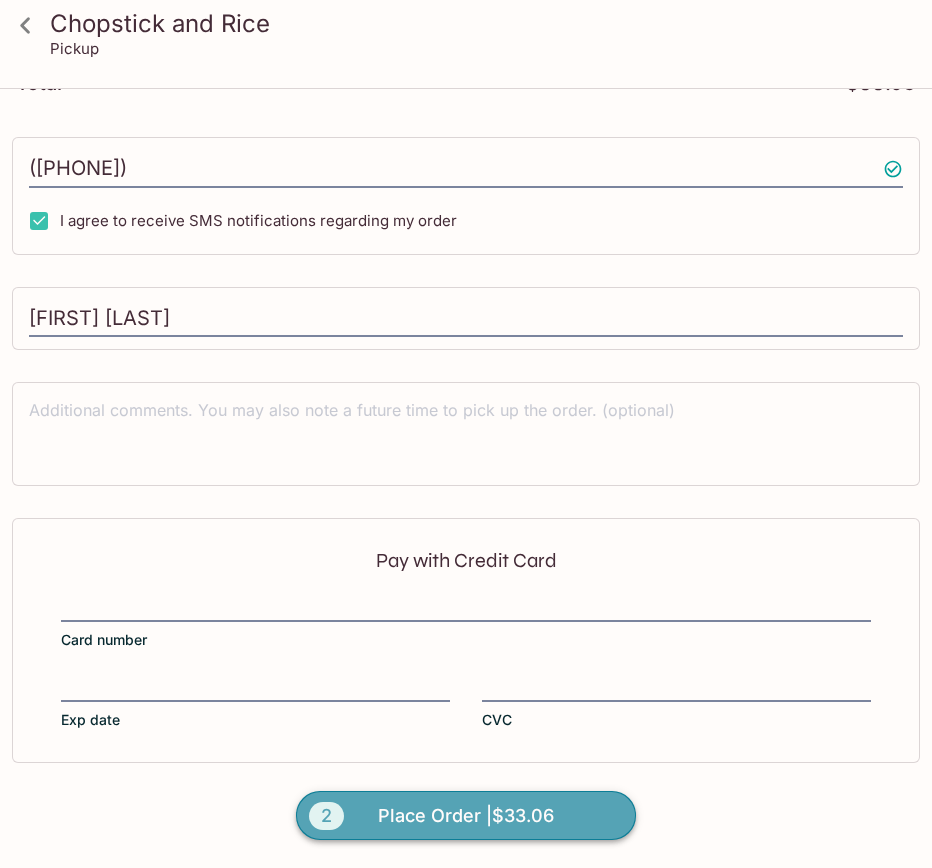 click on "Place Order |  $33.06" at bounding box center [466, 816] 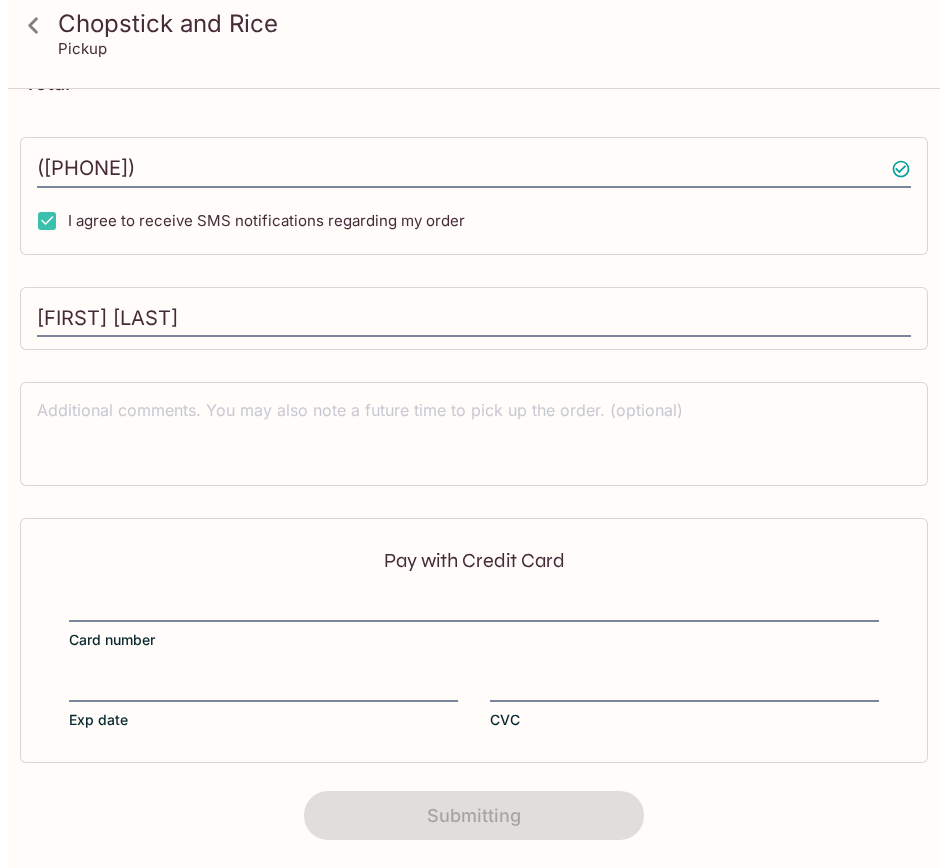 scroll, scrollTop: 0, scrollLeft: 0, axis: both 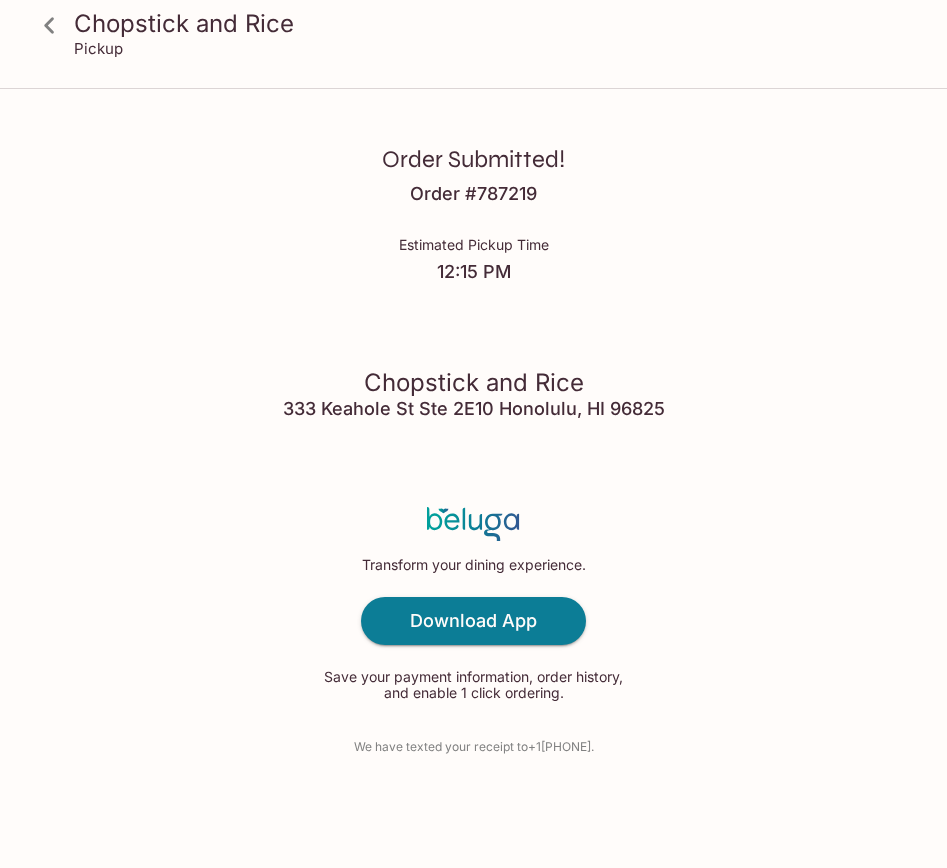 drag, startPoint x: 577, startPoint y: 741, endPoint x: 748, endPoint y: 302, distance: 471.12842 